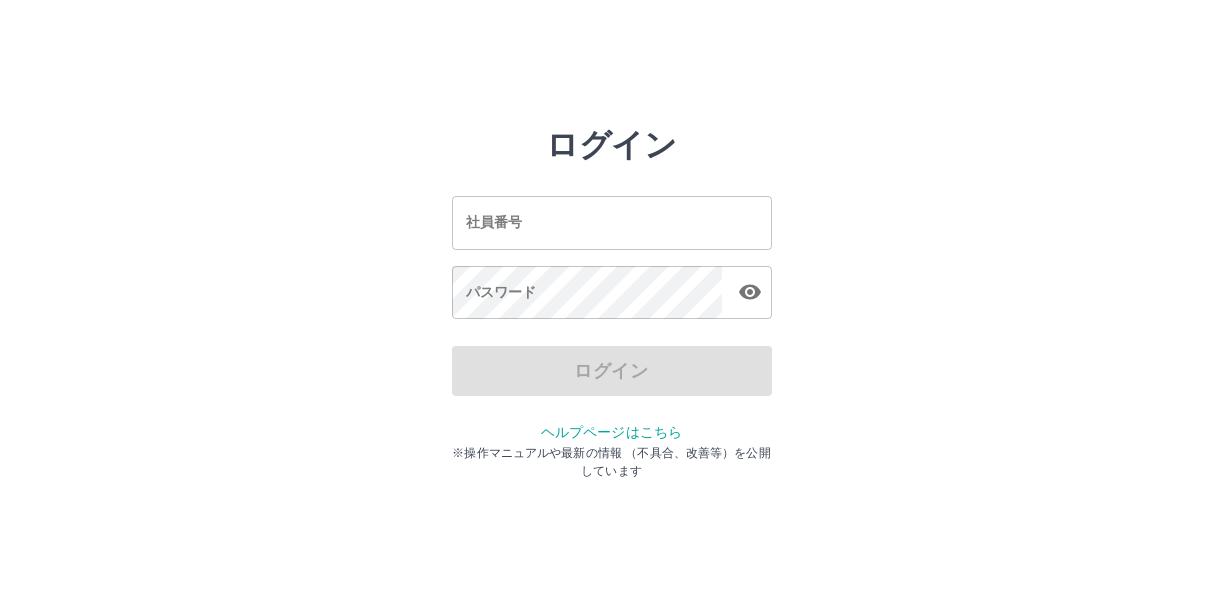 scroll, scrollTop: 0, scrollLeft: 0, axis: both 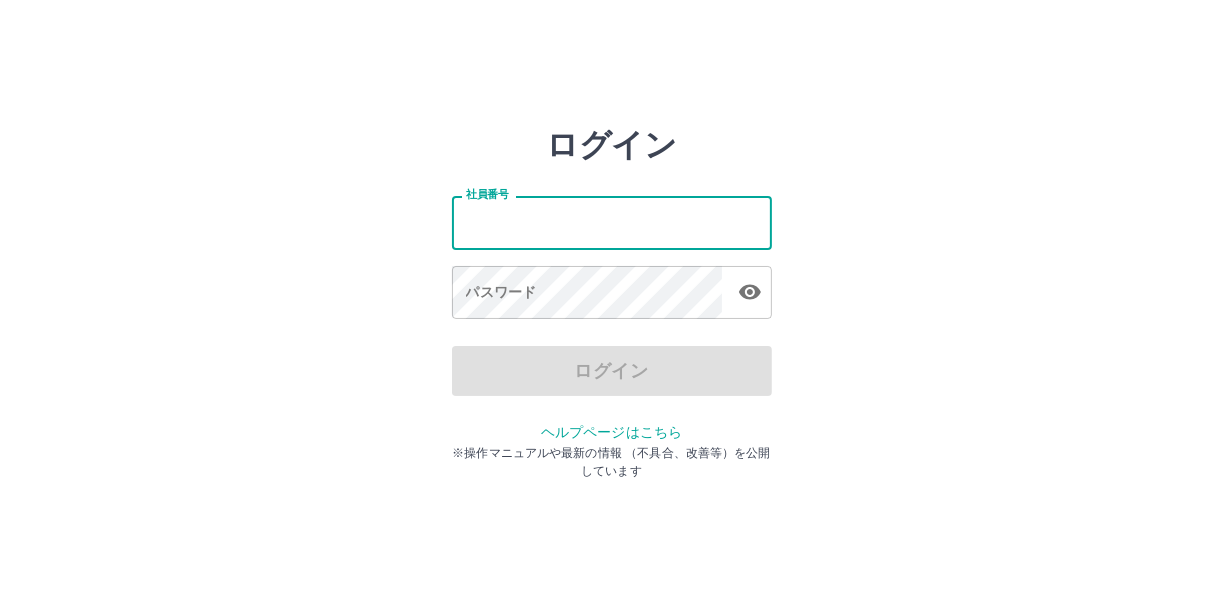 click on "社員番号" at bounding box center (612, 222) 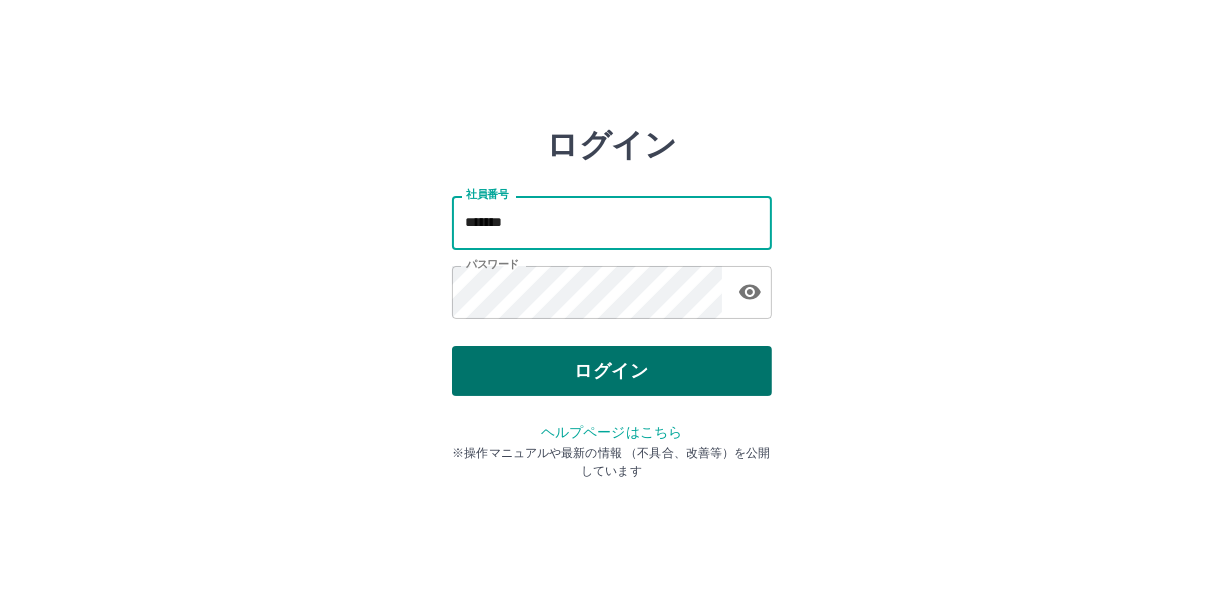 type on "*******" 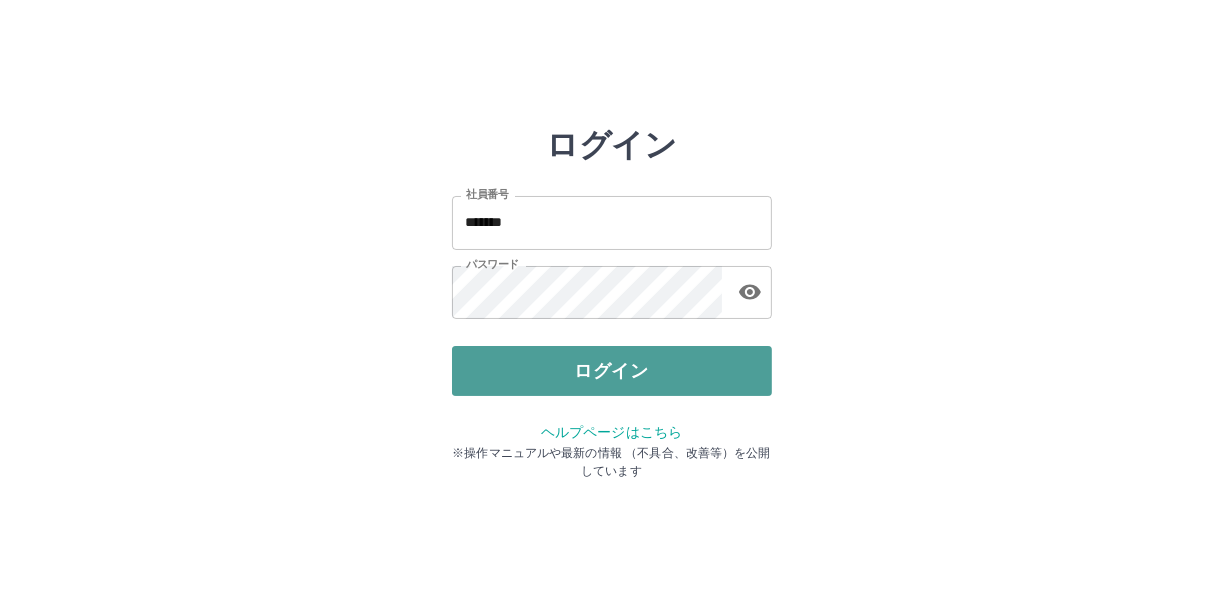 click on "ログイン" at bounding box center [612, 371] 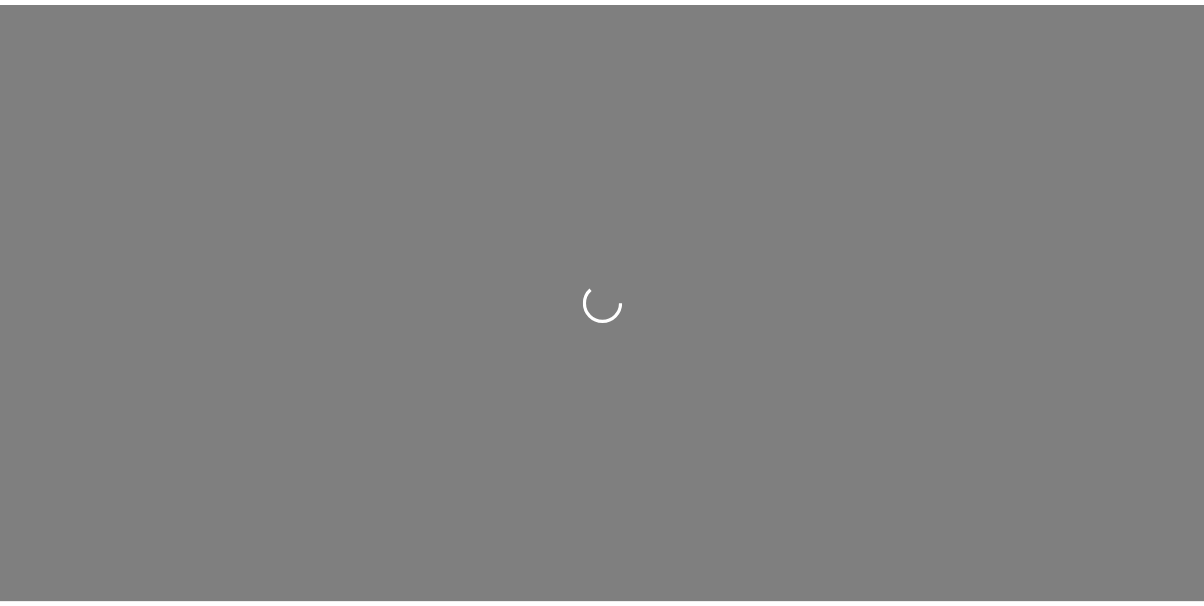 scroll, scrollTop: 0, scrollLeft: 0, axis: both 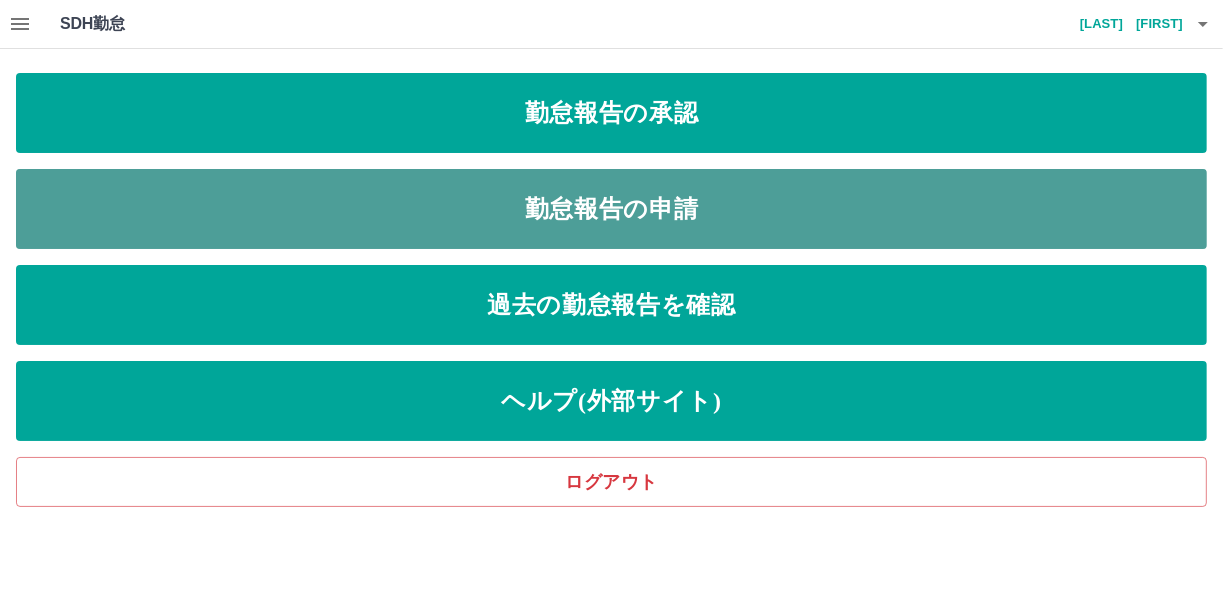 click on "勤怠報告の申請" at bounding box center [611, 209] 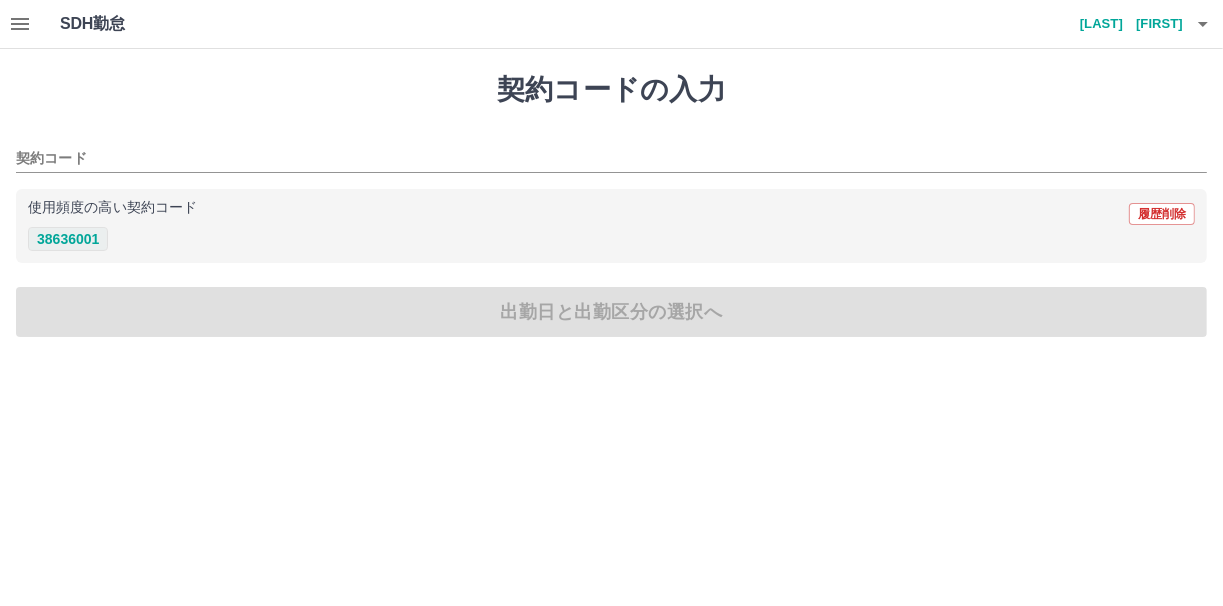 click on "38636001" at bounding box center (68, 239) 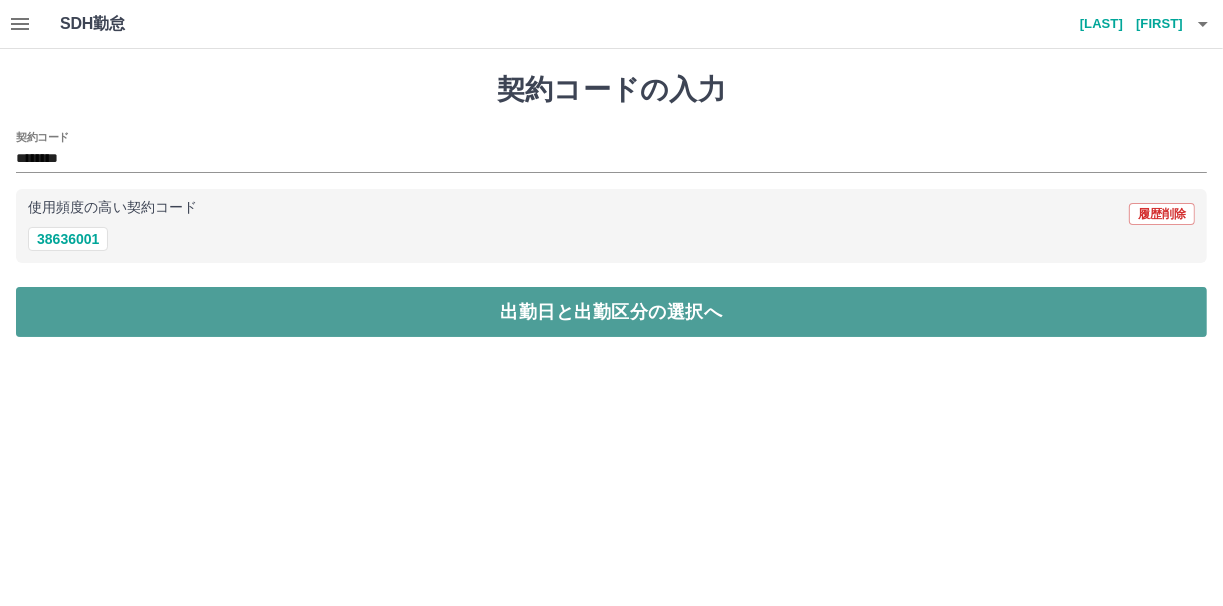 click on "出勤日と出勤区分の選択へ" at bounding box center (611, 312) 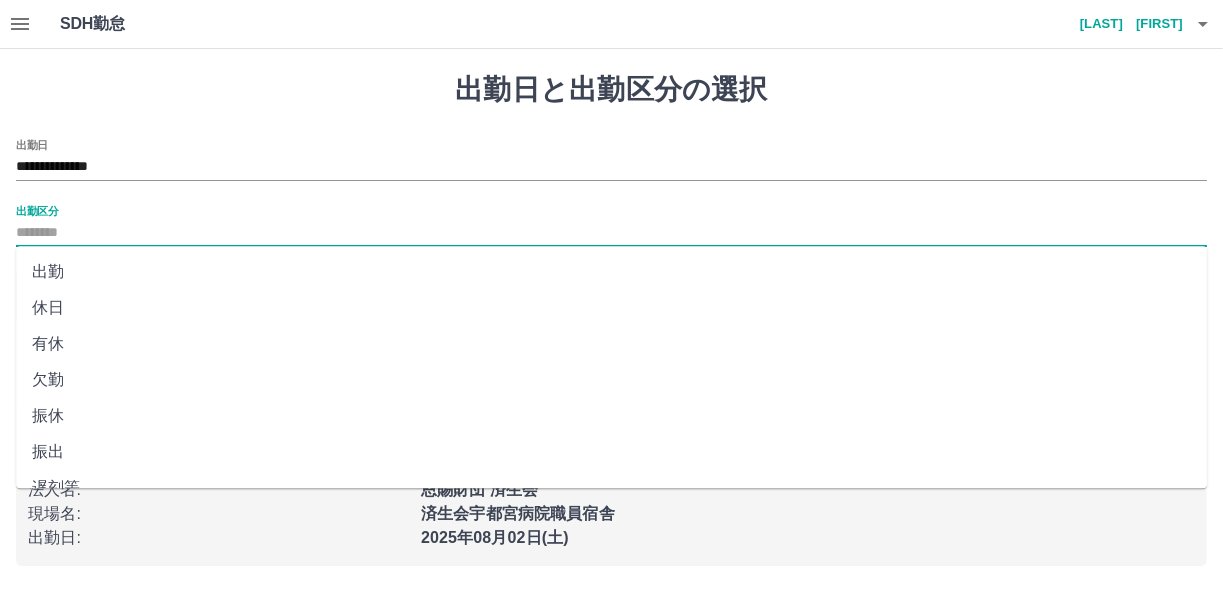 click on "出勤区分" at bounding box center (611, 233) 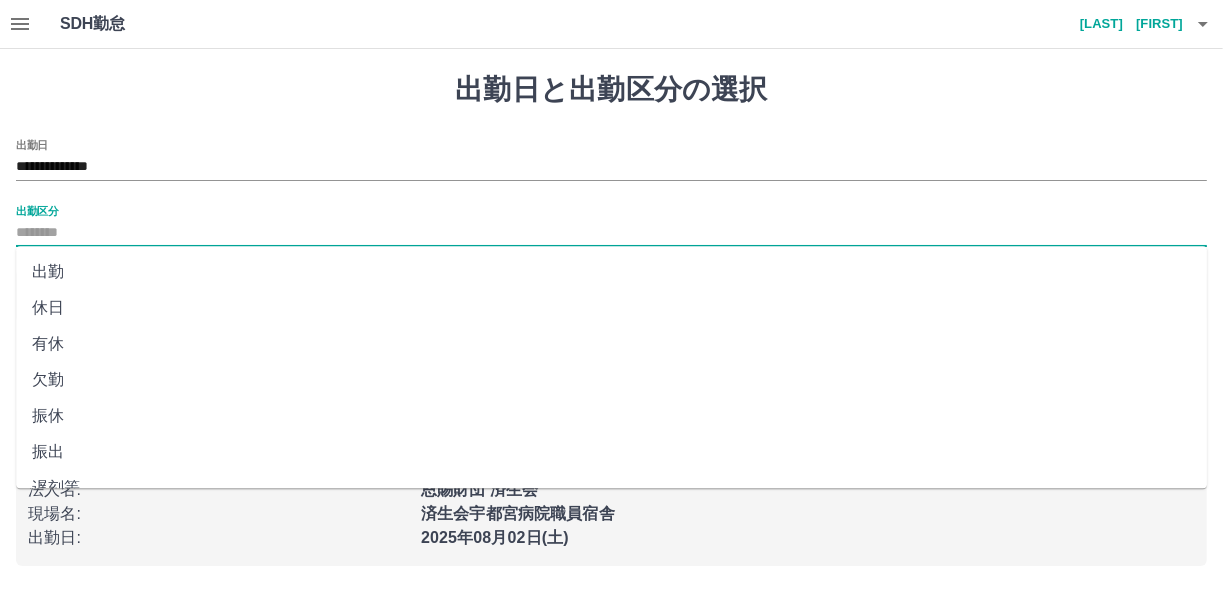 click on "休日" at bounding box center [611, 308] 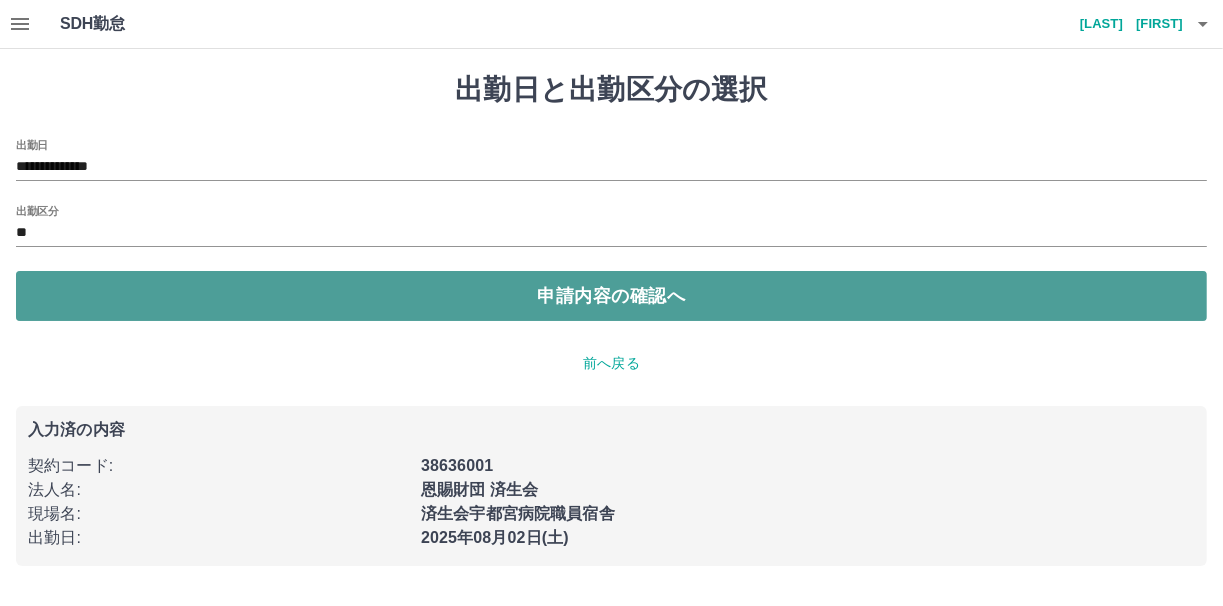 click on "申請内容の確認へ" at bounding box center (611, 296) 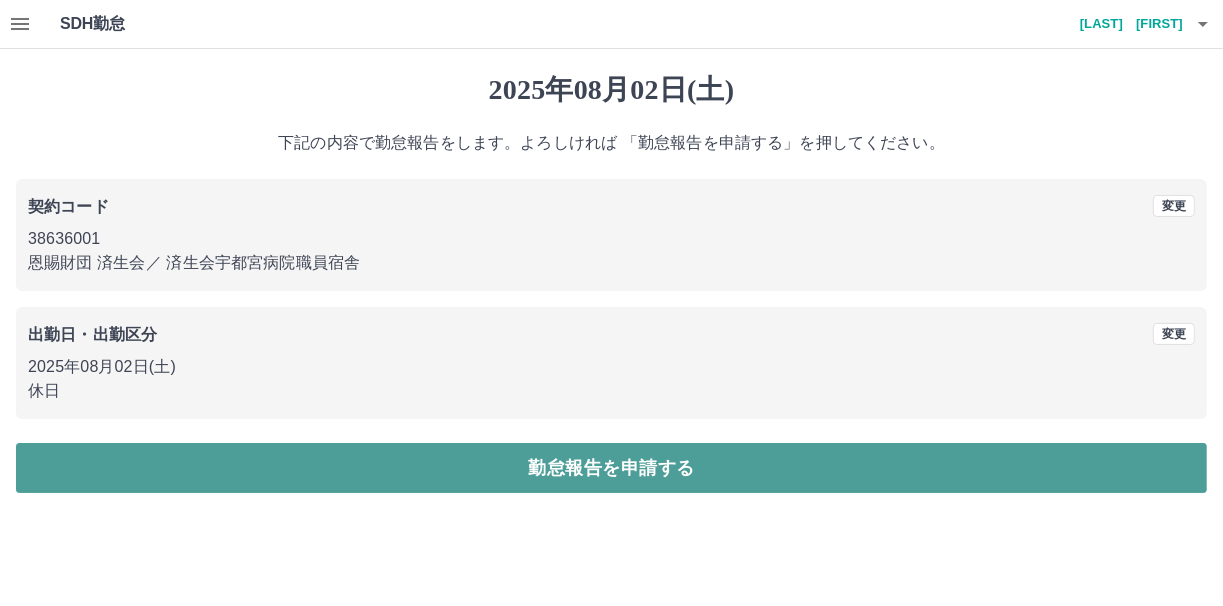 click on "勤怠報告を申請する" at bounding box center (611, 468) 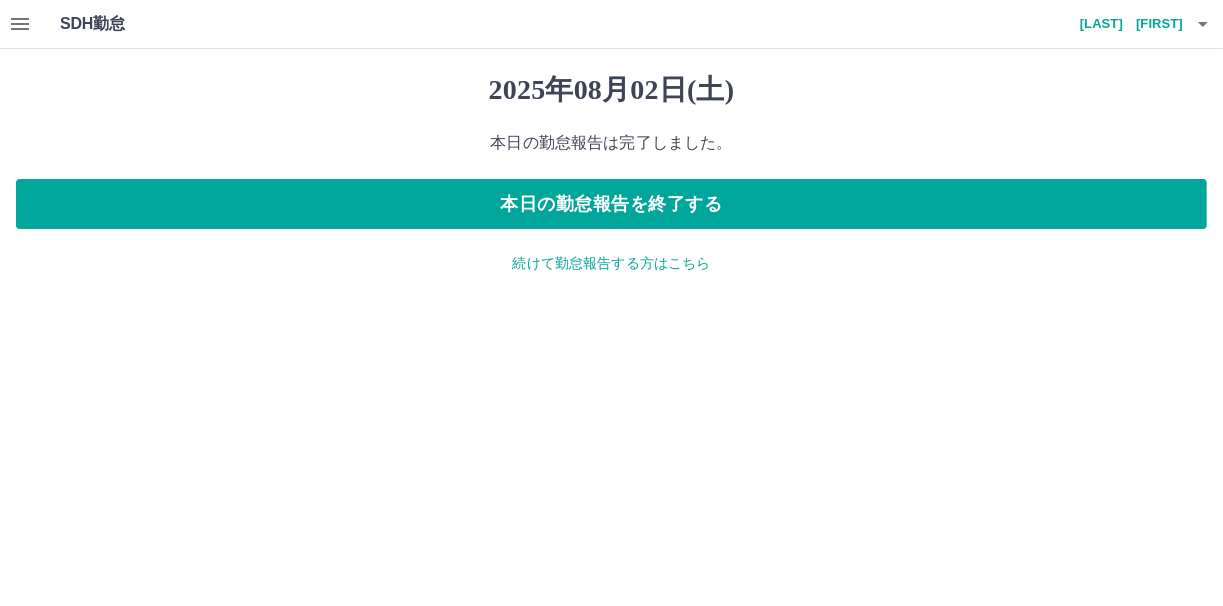 click on "続けて勤怠報告する方はこちら" at bounding box center (611, 263) 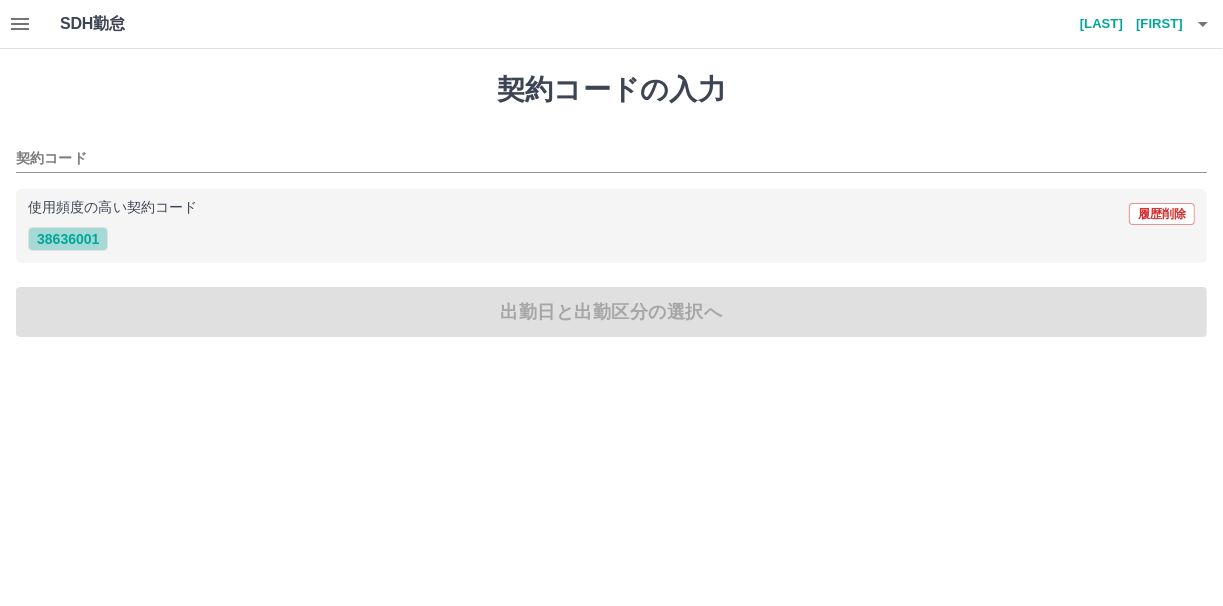 click on "38636001" at bounding box center [68, 239] 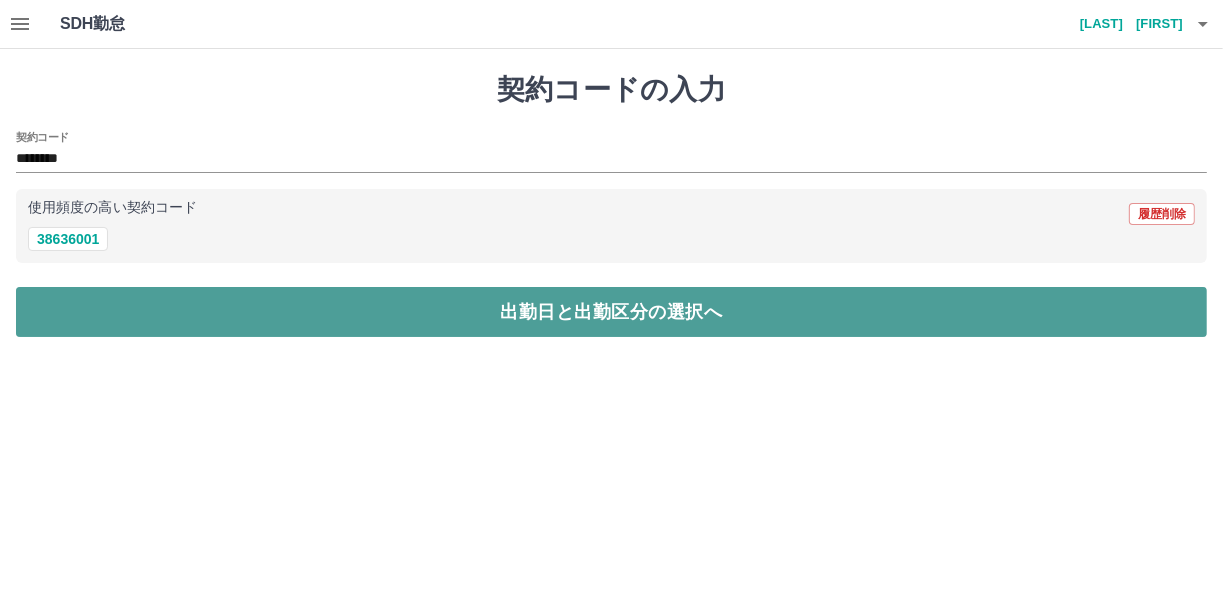 click on "出勤日と出勤区分の選択へ" at bounding box center [611, 312] 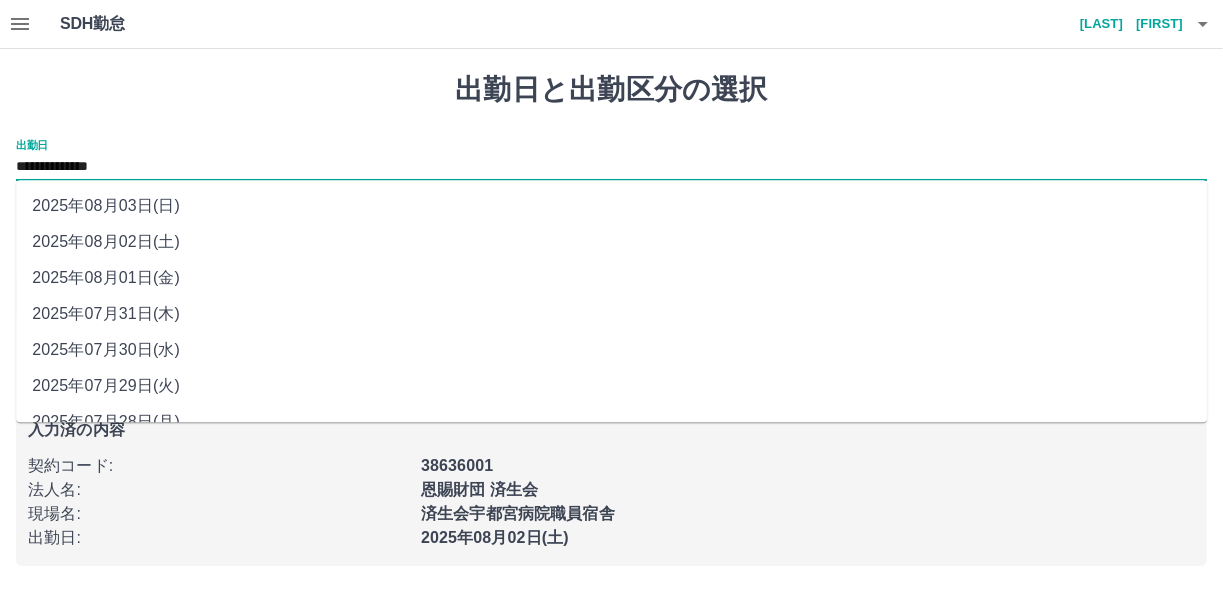 click on "**********" at bounding box center (611, 167) 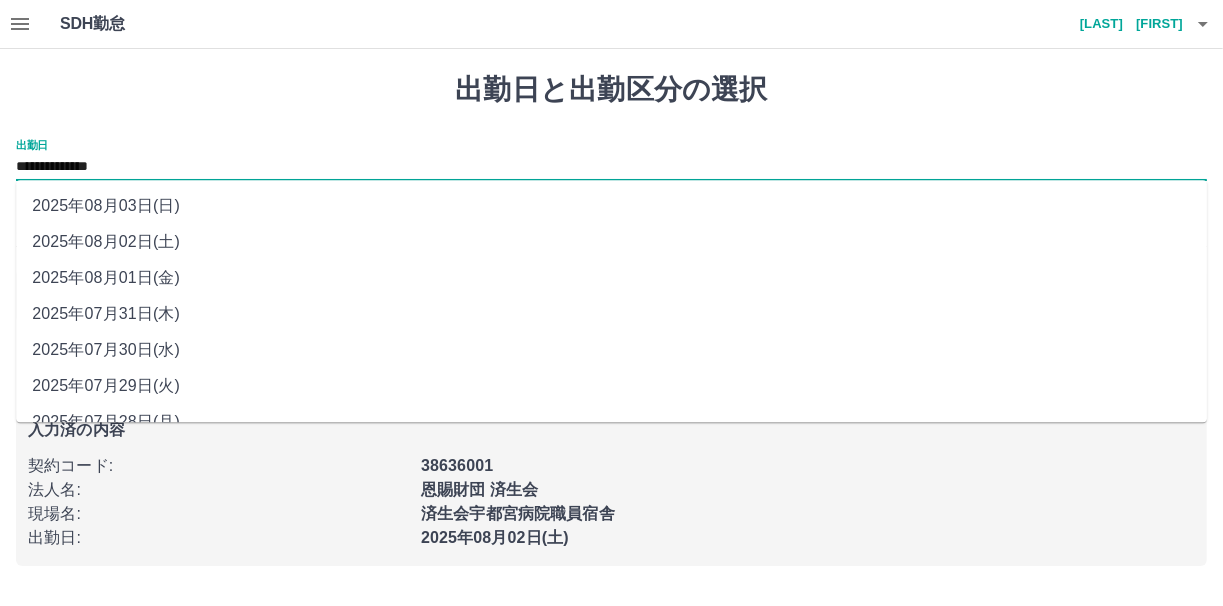 click on "2025年08月01日(金)" at bounding box center (611, 278) 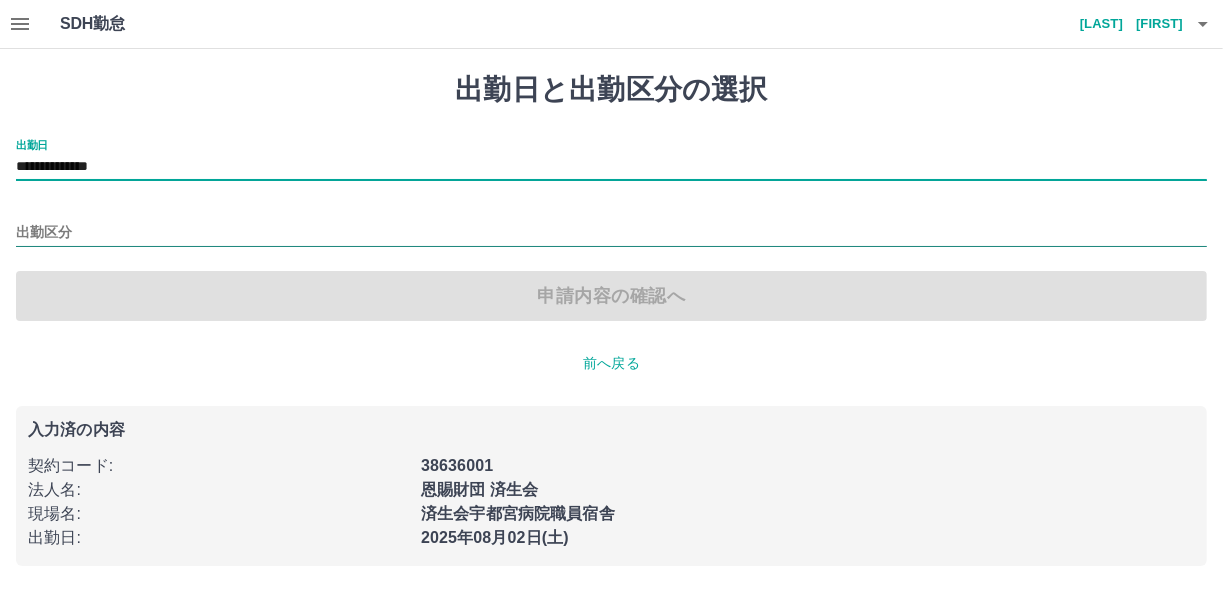 click on "出勤区分" at bounding box center [611, 233] 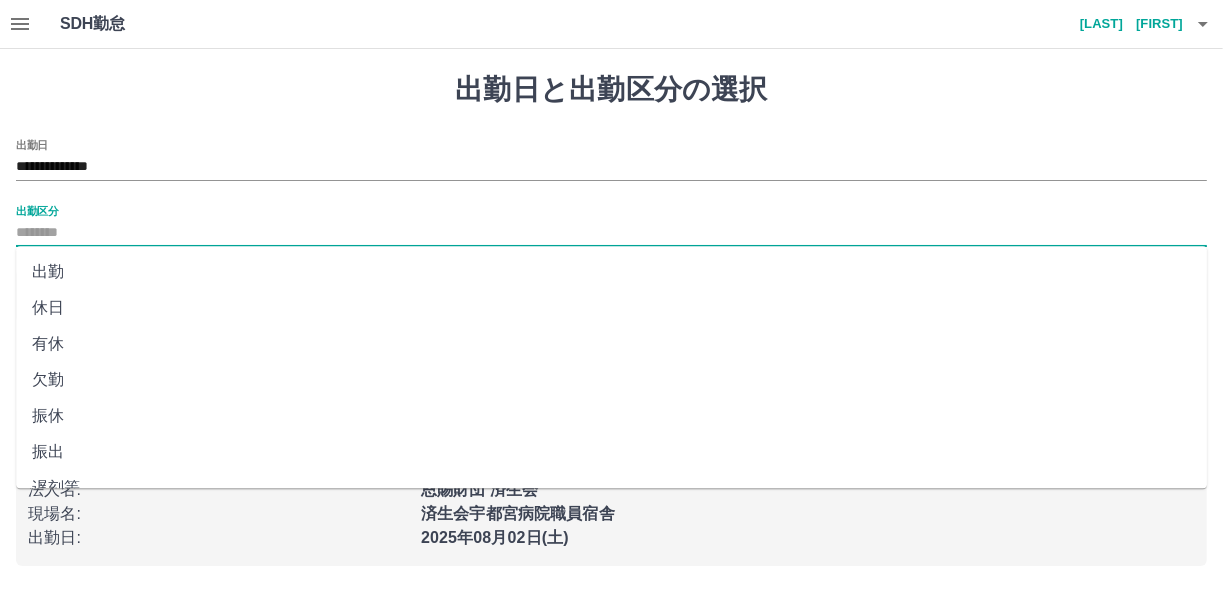 click on "出勤" at bounding box center (611, 272) 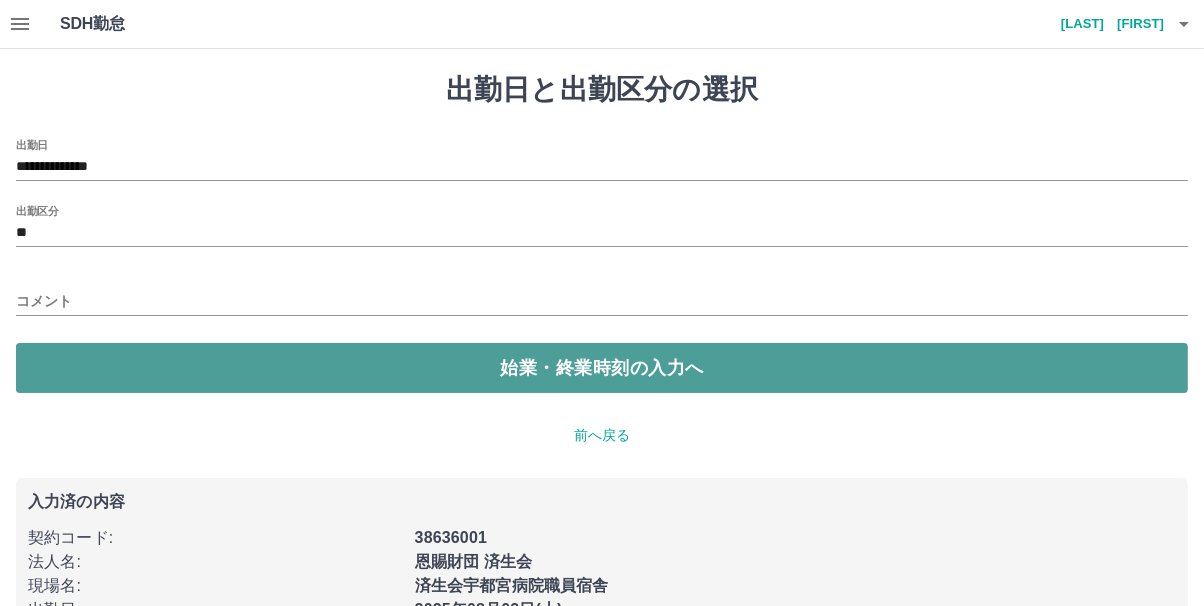 click on "始業・終業時刻の入力へ" at bounding box center (602, 368) 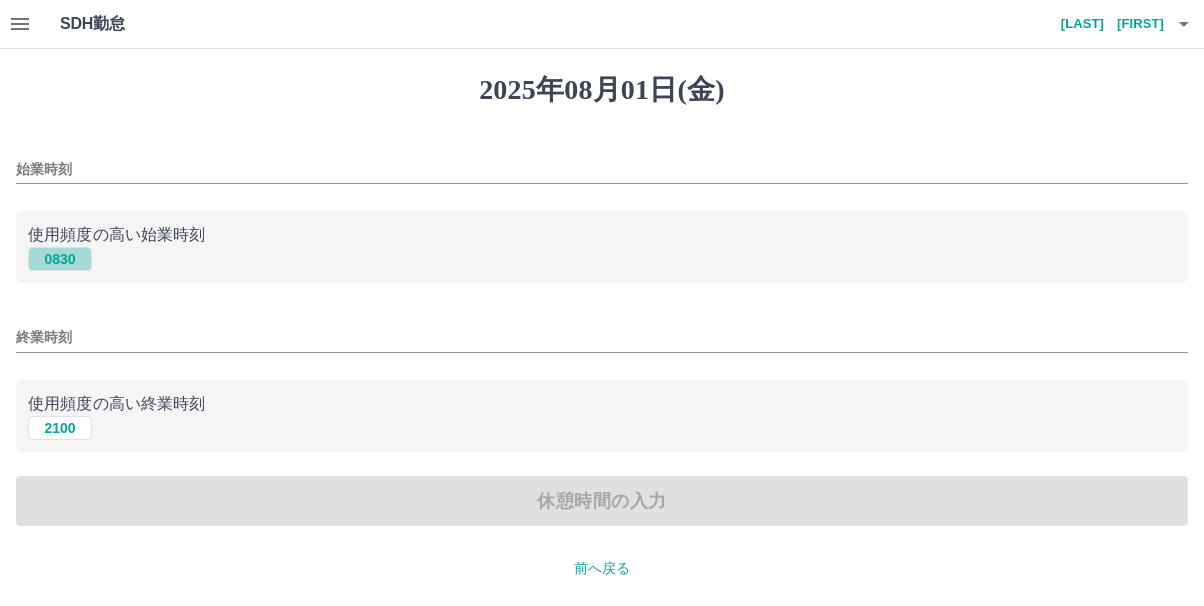 click on "0830" at bounding box center (60, 259) 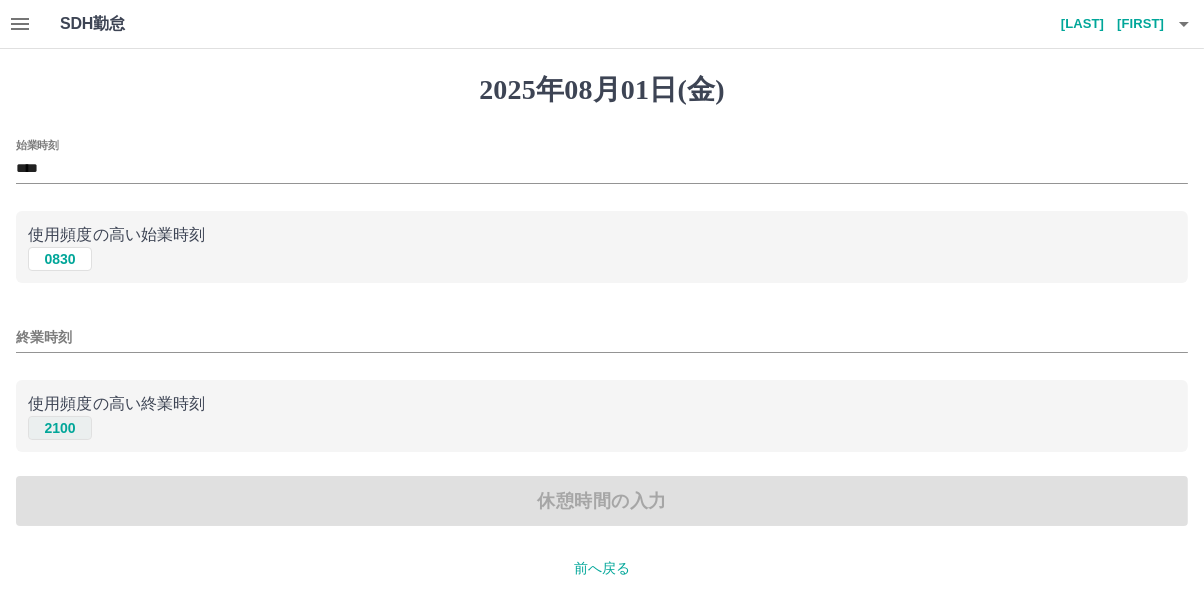 click on "2100" at bounding box center [60, 428] 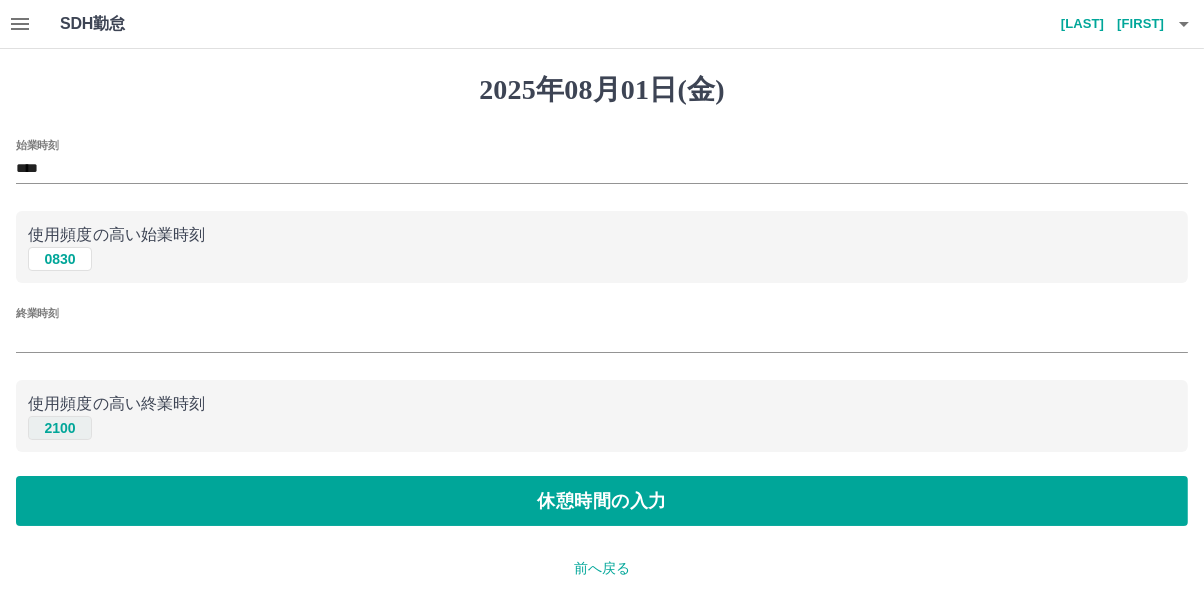 type on "****" 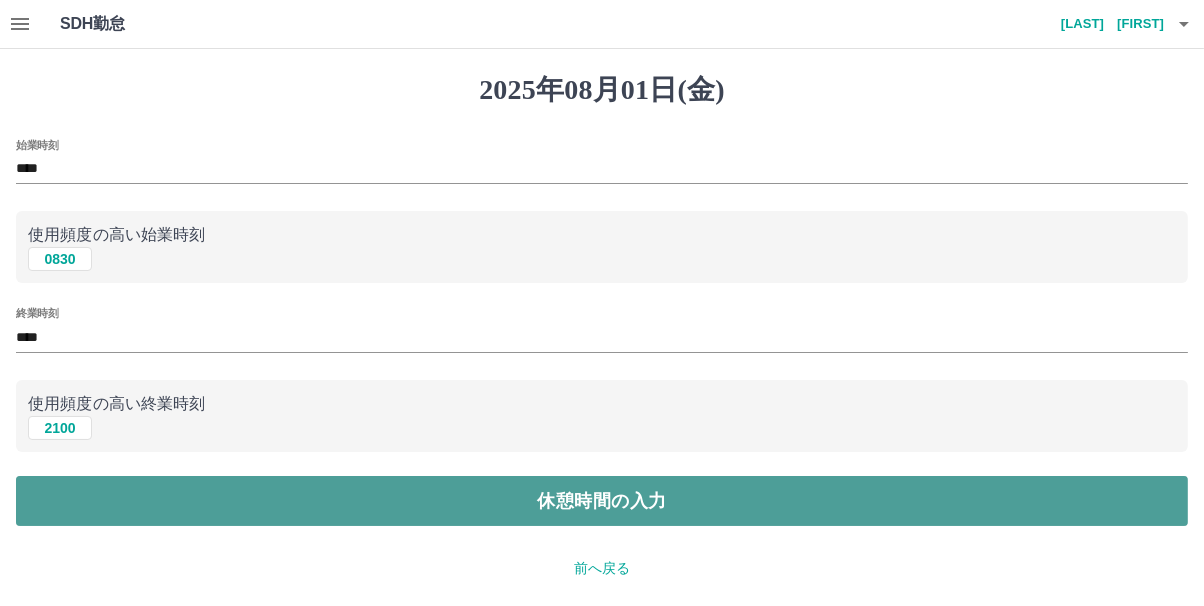 click on "休憩時間の入力" at bounding box center [602, 501] 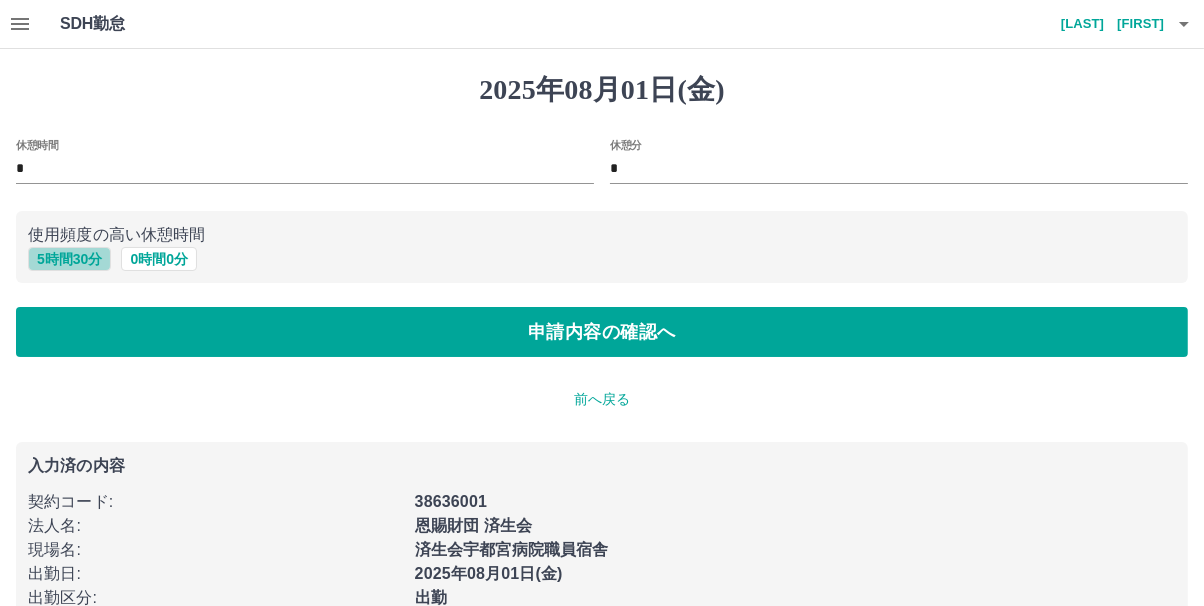 click on "5 時間 30 分" at bounding box center (69, 259) 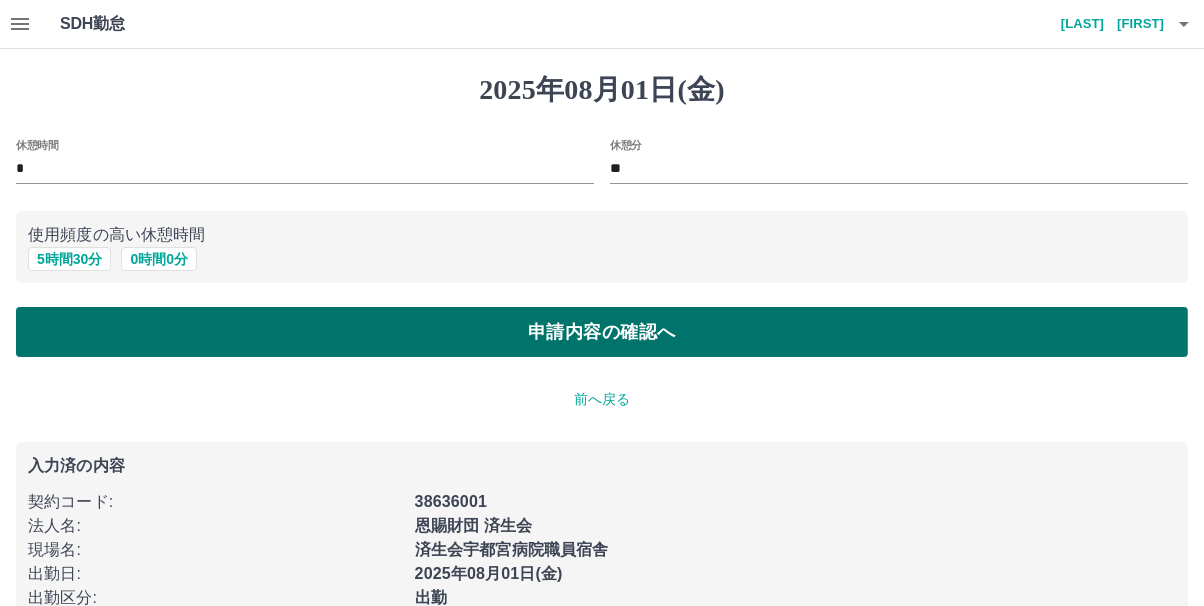 click on "申請内容の確認へ" at bounding box center [602, 332] 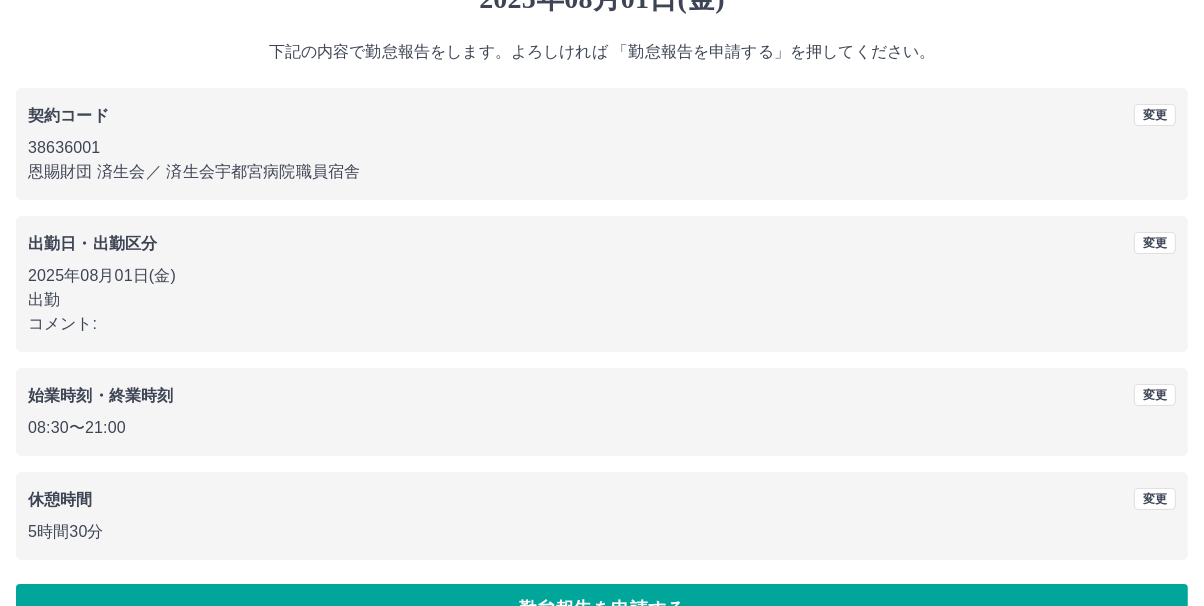 scroll, scrollTop: 142, scrollLeft: 0, axis: vertical 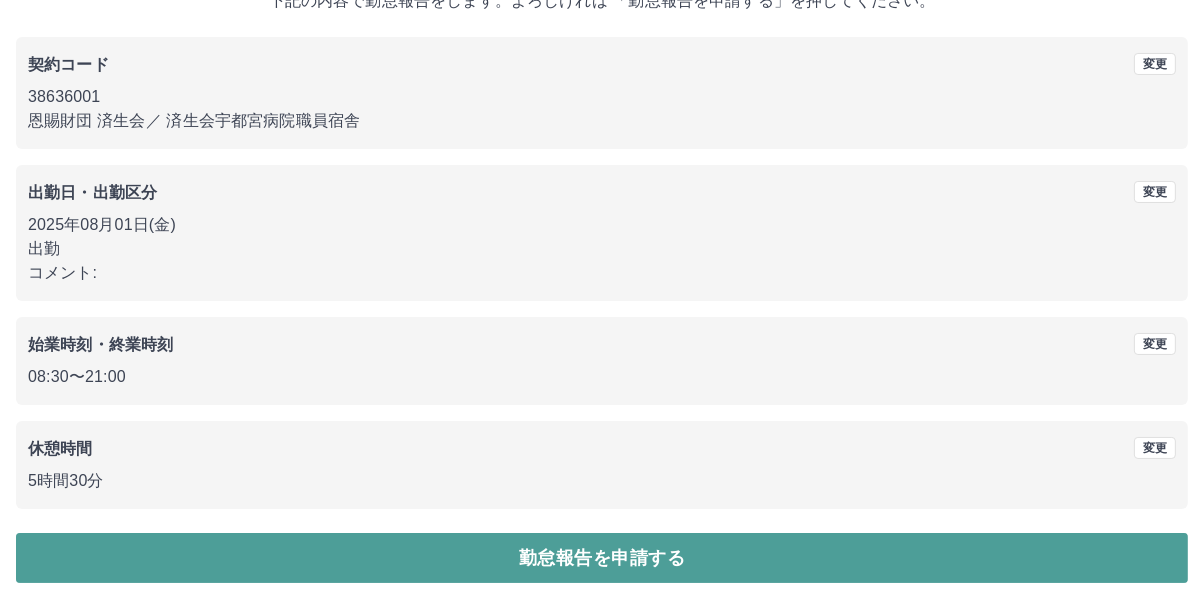 click on "勤怠報告を申請する" at bounding box center [602, 558] 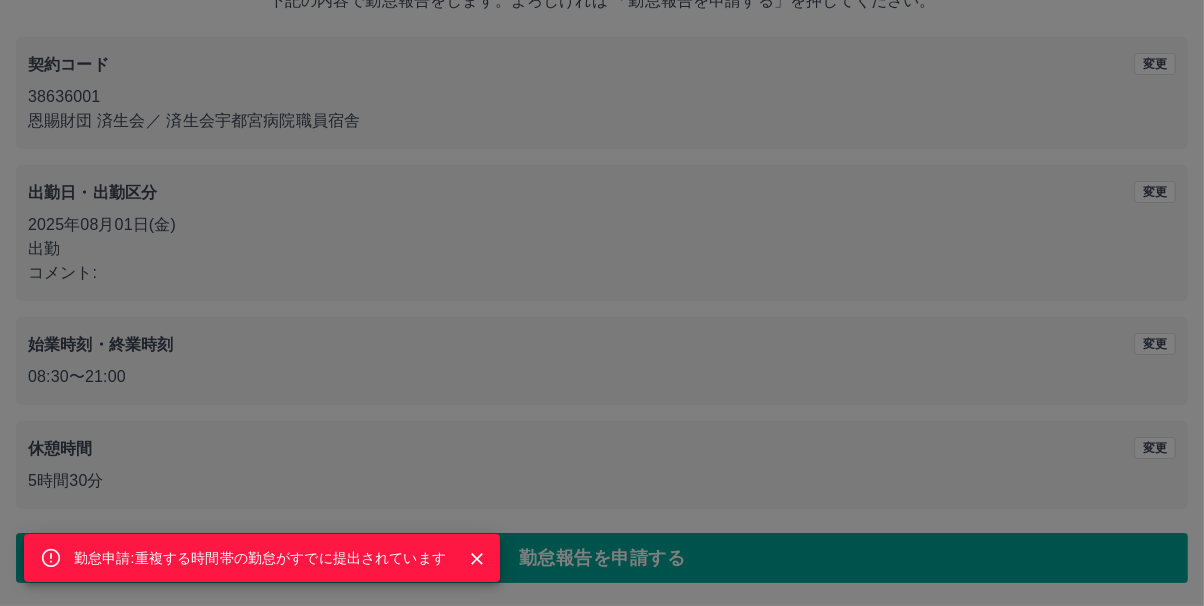 click 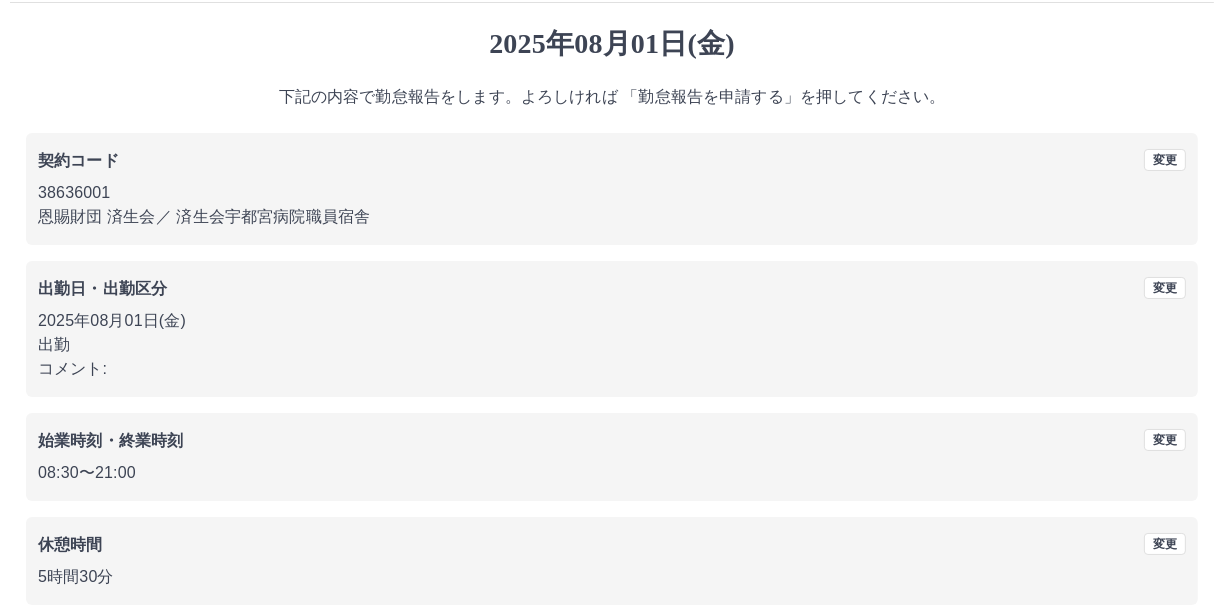 scroll, scrollTop: 0, scrollLeft: 0, axis: both 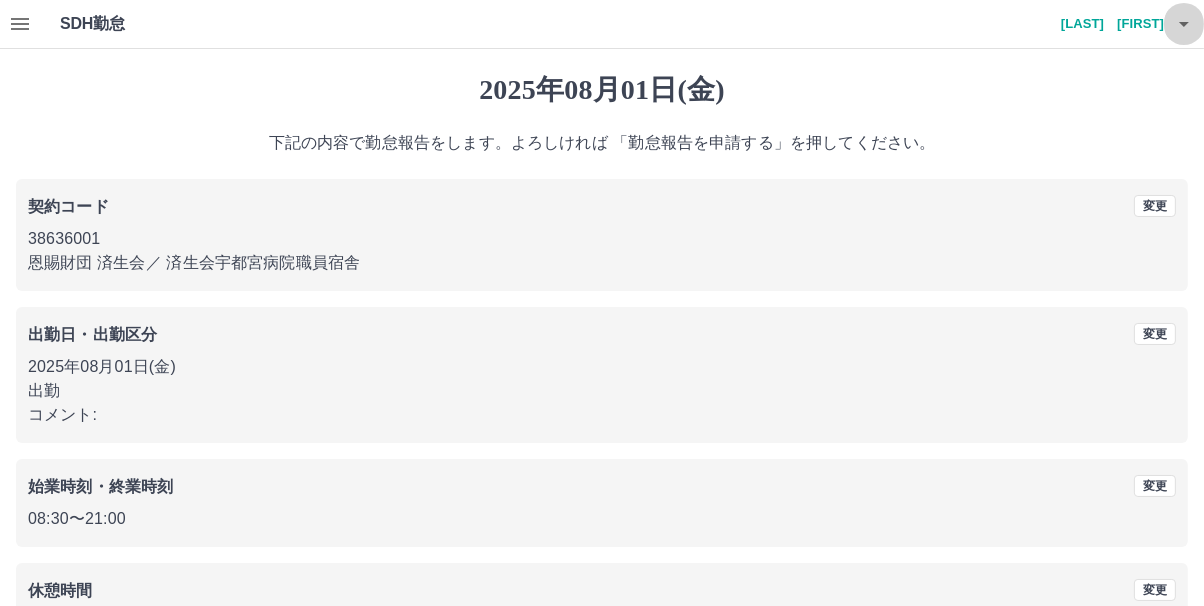click 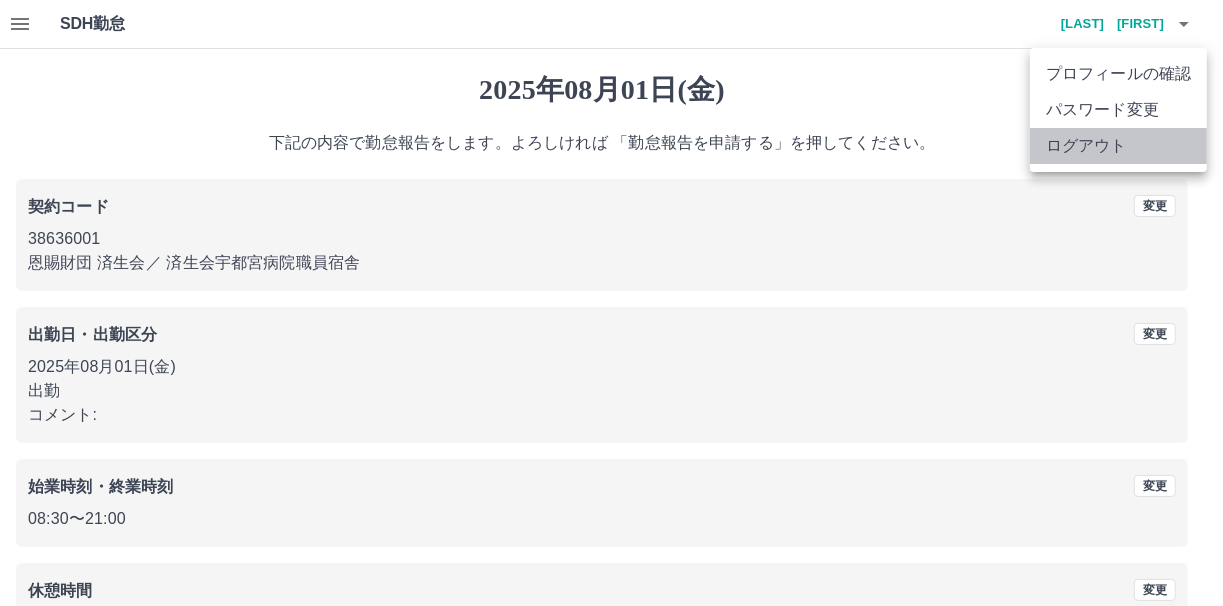 click on "ログアウト" at bounding box center (1118, 146) 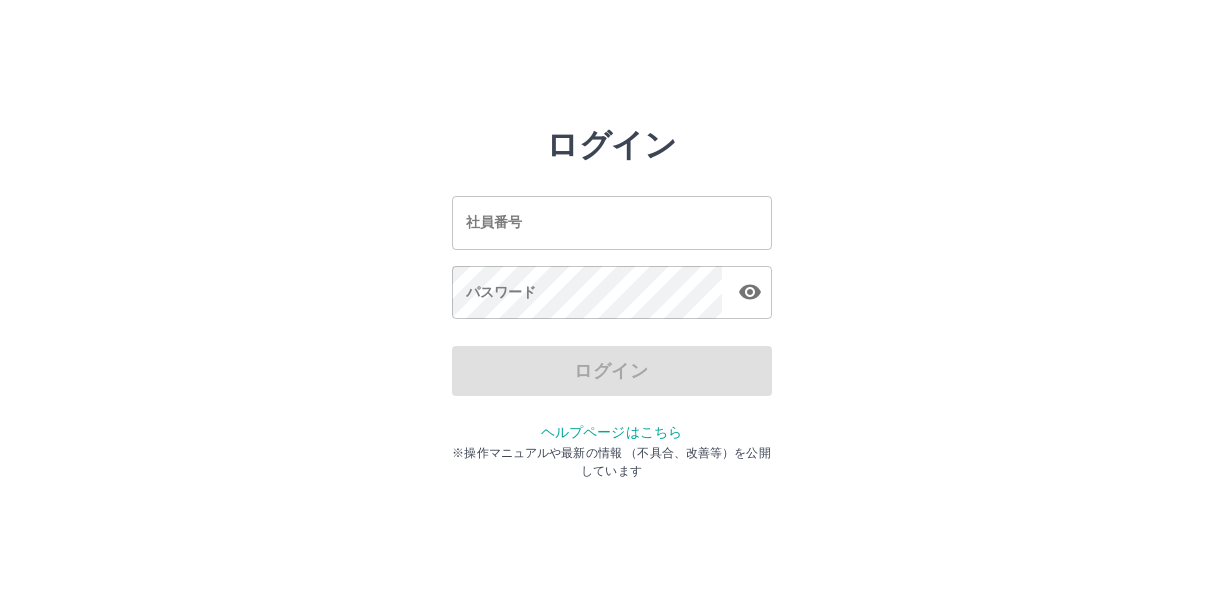 scroll, scrollTop: 0, scrollLeft: 0, axis: both 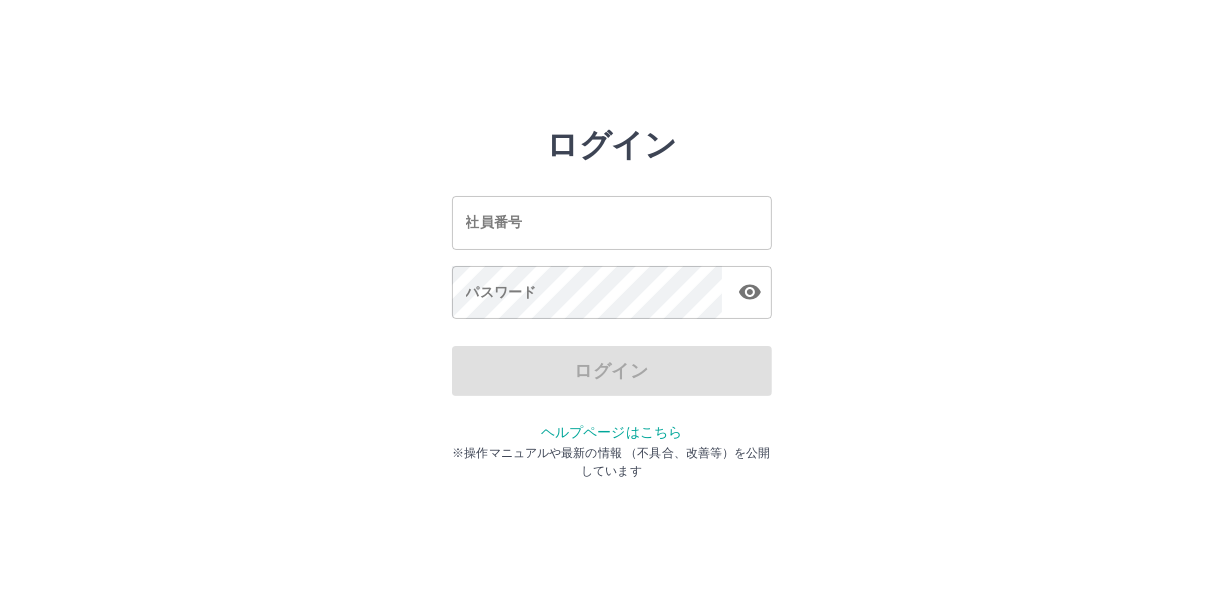 click on "社員番号" at bounding box center [612, 222] 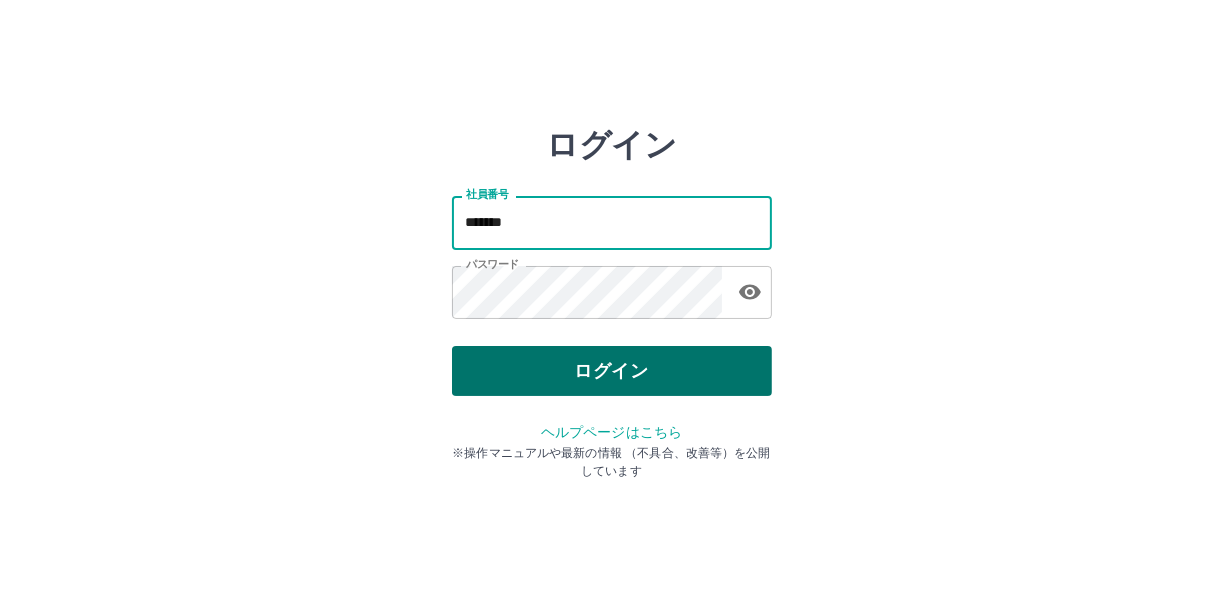 type on "*******" 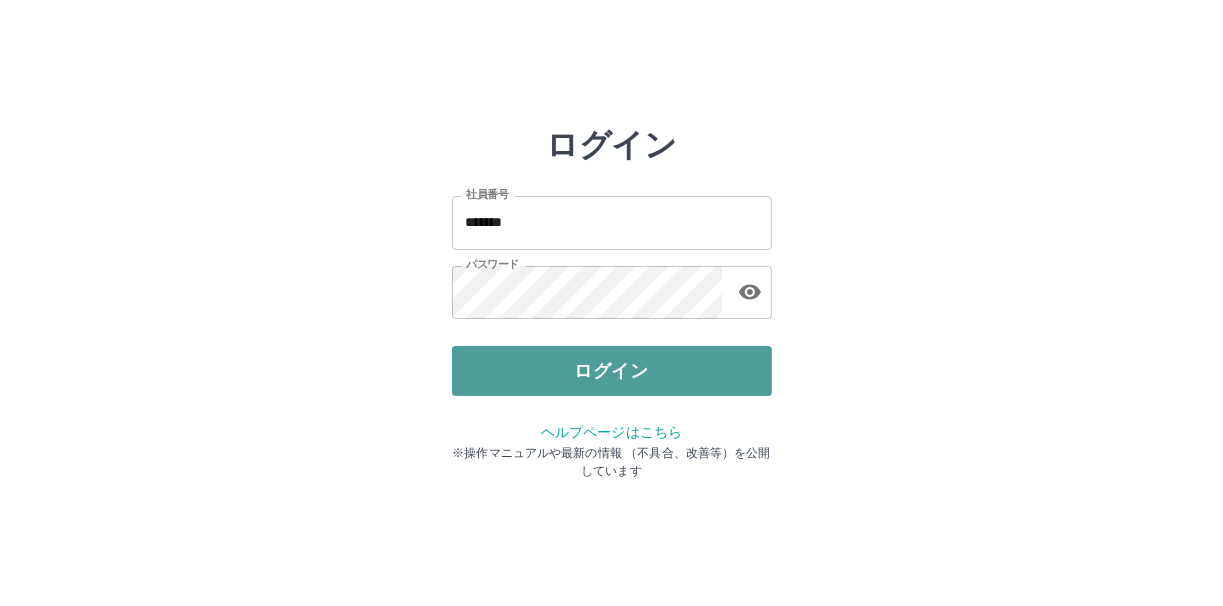 click on "ログイン" at bounding box center [612, 371] 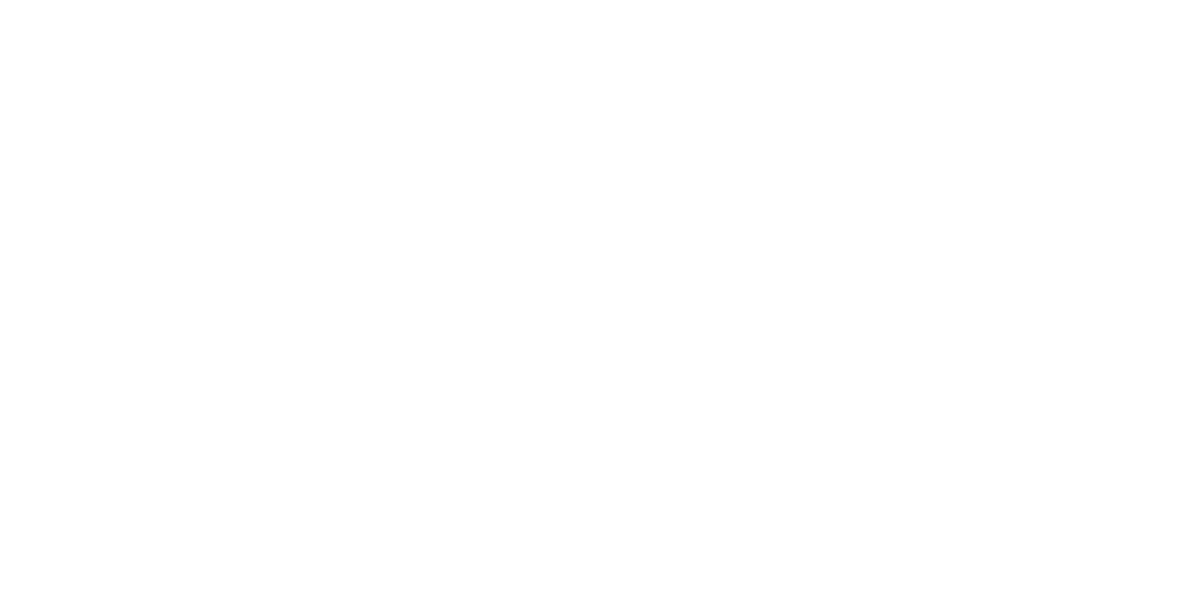 scroll, scrollTop: 0, scrollLeft: 0, axis: both 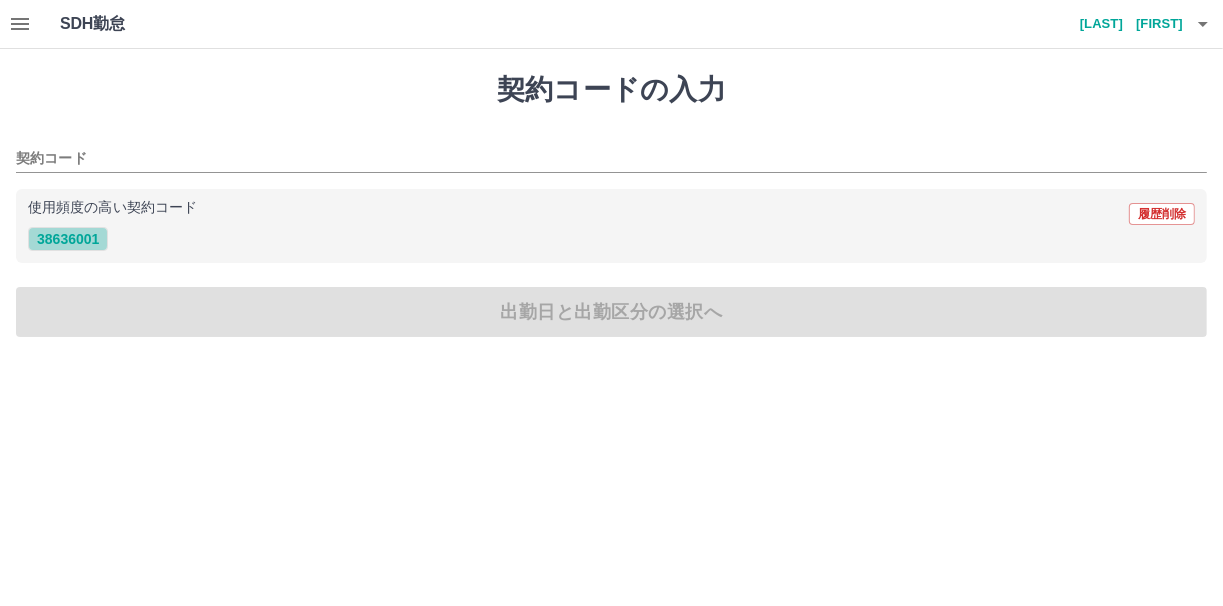 click on "38636001" at bounding box center [68, 239] 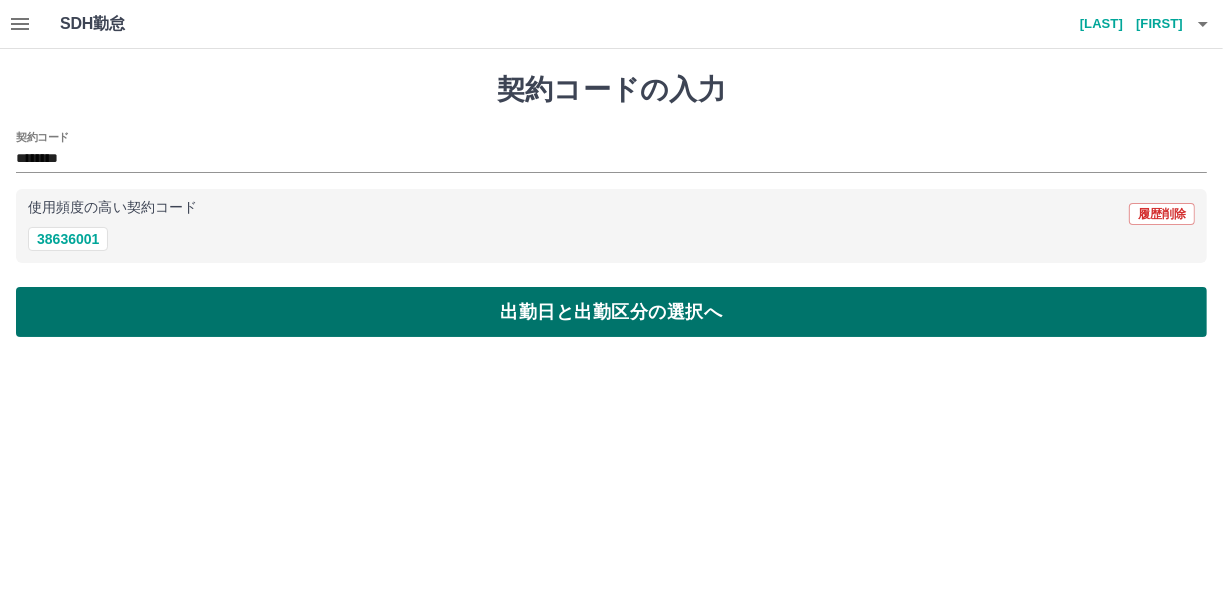click on "出勤日と出勤区分の選択へ" at bounding box center (611, 312) 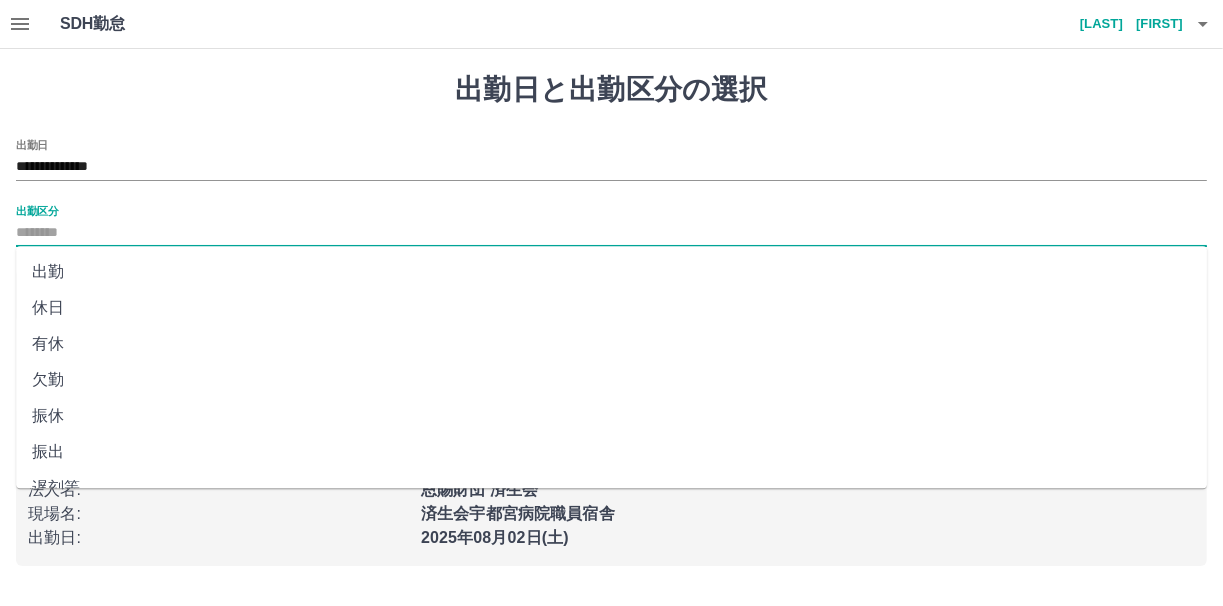 click on "出勤区分" at bounding box center (611, 233) 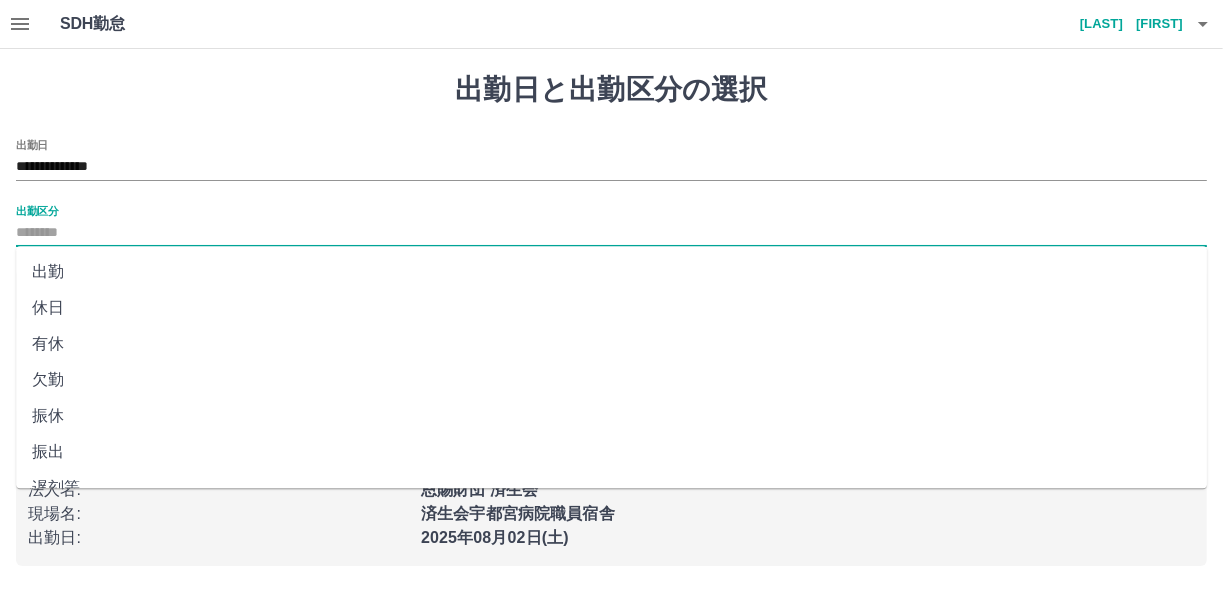 click on "出勤" at bounding box center (611, 272) 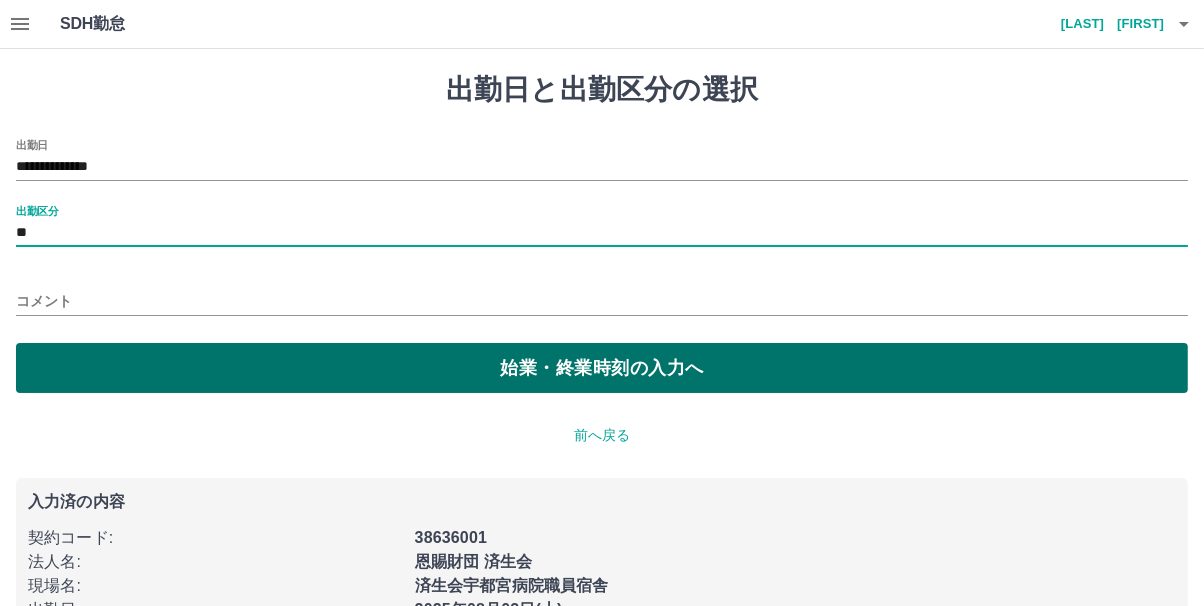 click on "始業・終業時刻の入力へ" at bounding box center [602, 368] 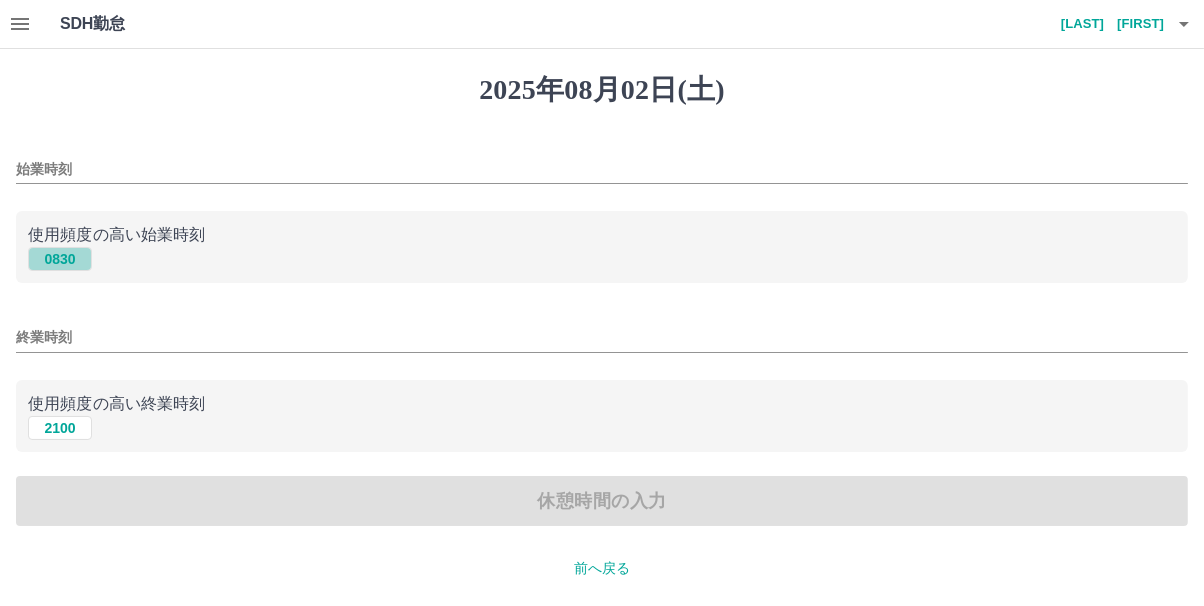 click on "0830" at bounding box center [60, 259] 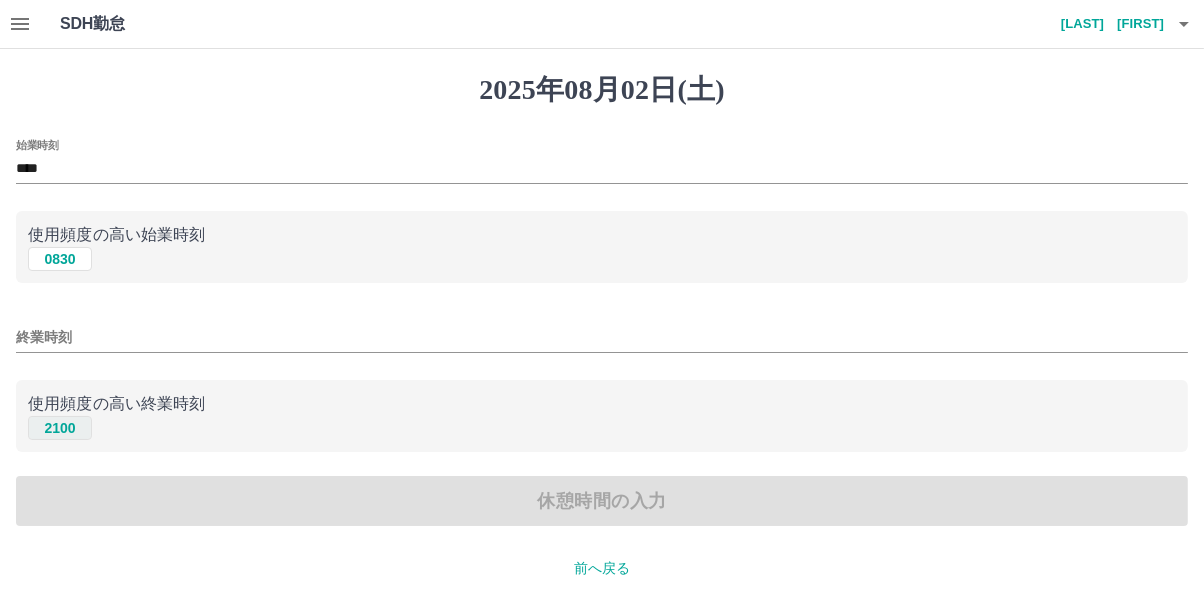 click on "2100" at bounding box center (60, 428) 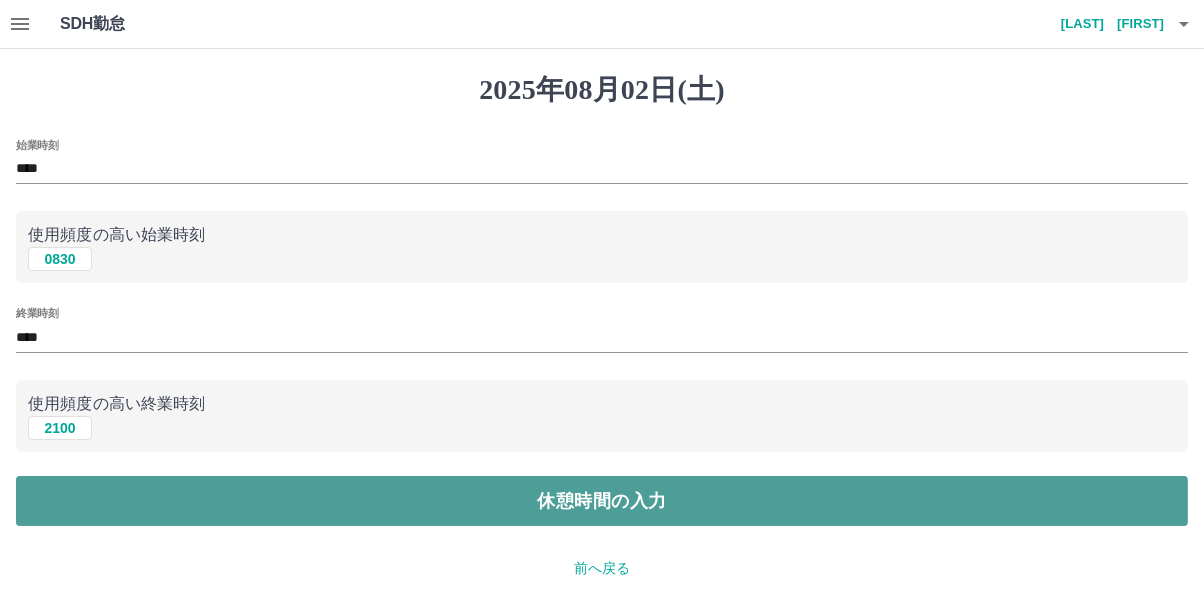 click on "休憩時間の入力" at bounding box center (602, 501) 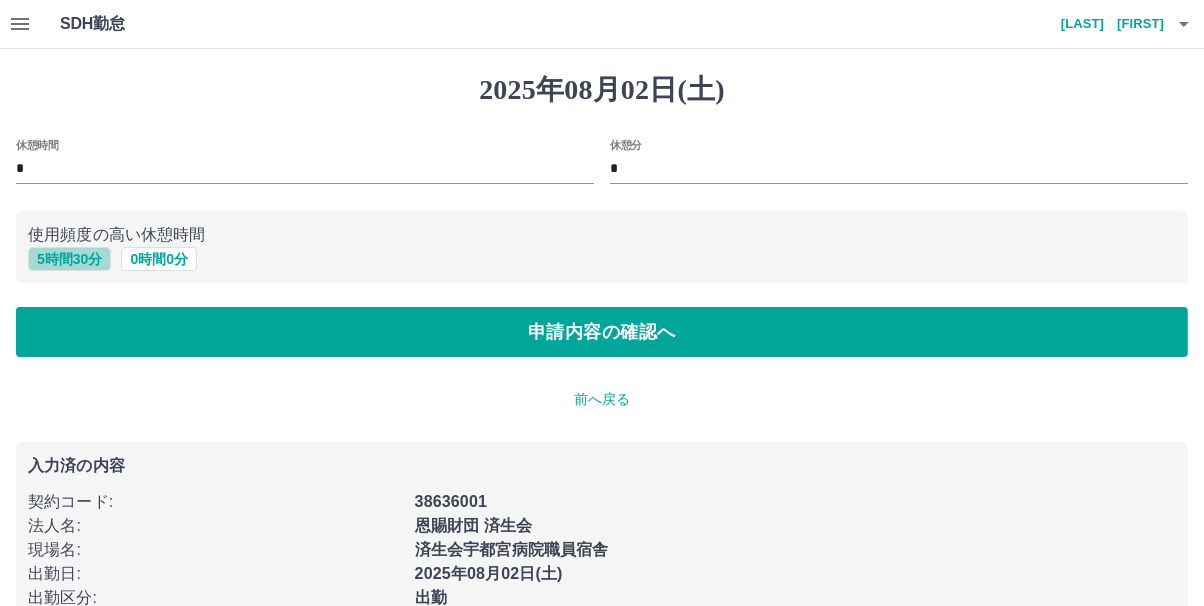 click on "5 時間 30 分" at bounding box center [69, 259] 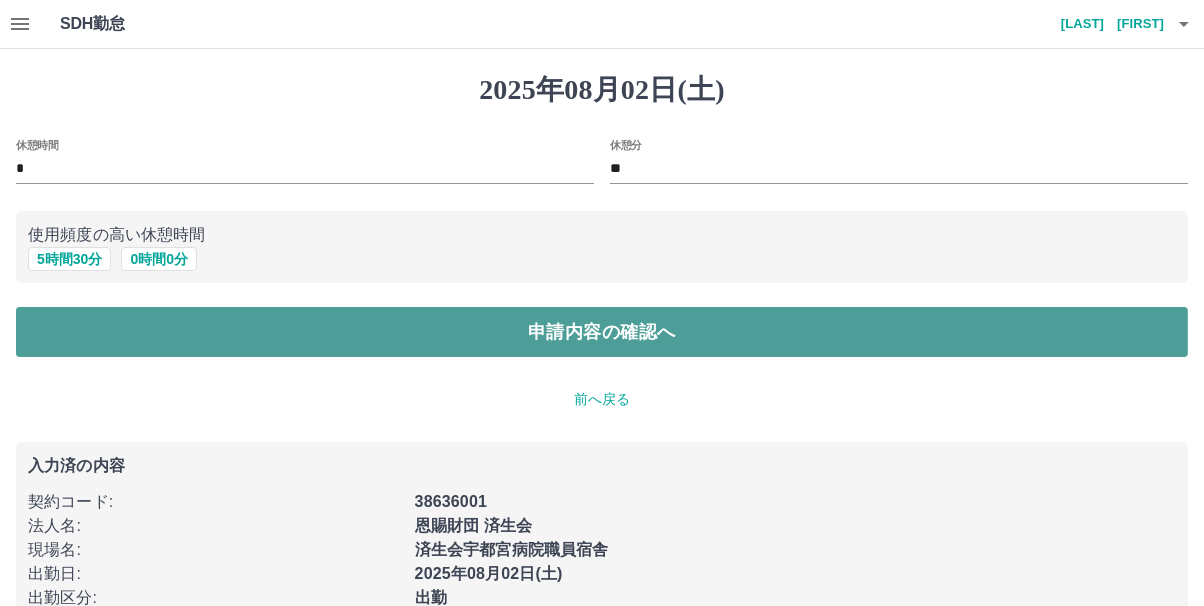 click on "申請内容の確認へ" at bounding box center (602, 332) 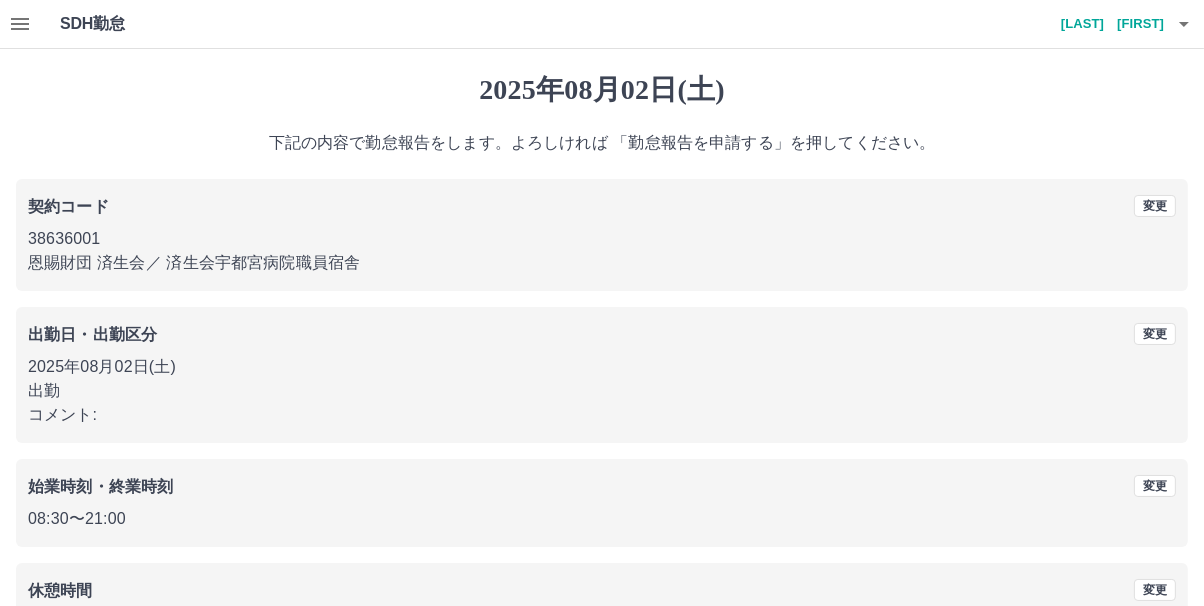 scroll, scrollTop: 142, scrollLeft: 0, axis: vertical 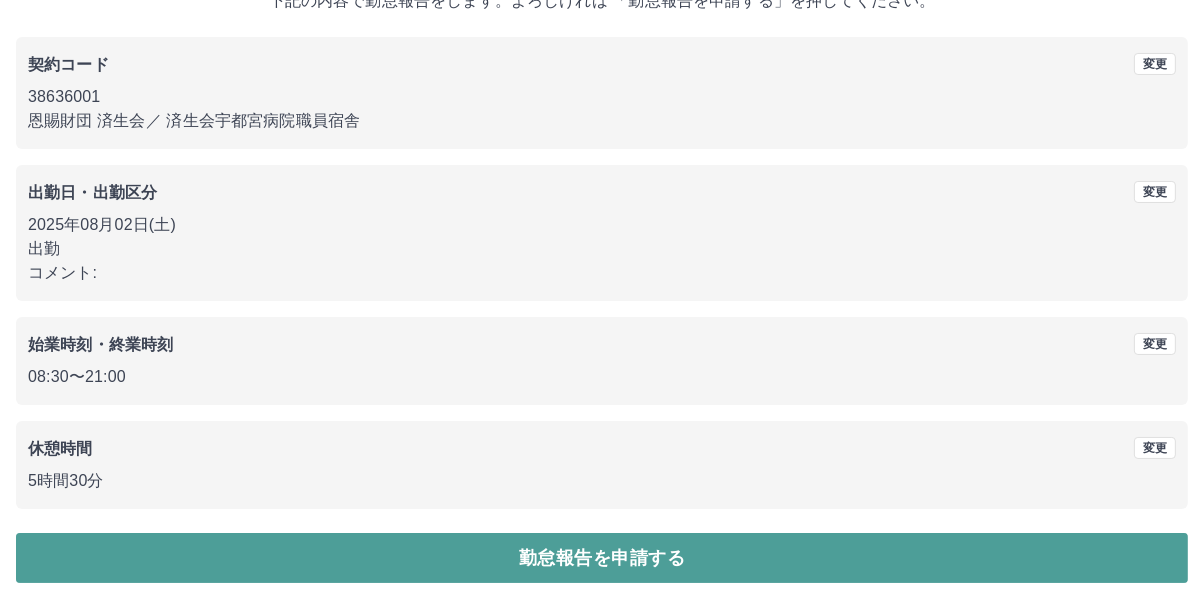 click on "勤怠報告を申請する" at bounding box center (602, 558) 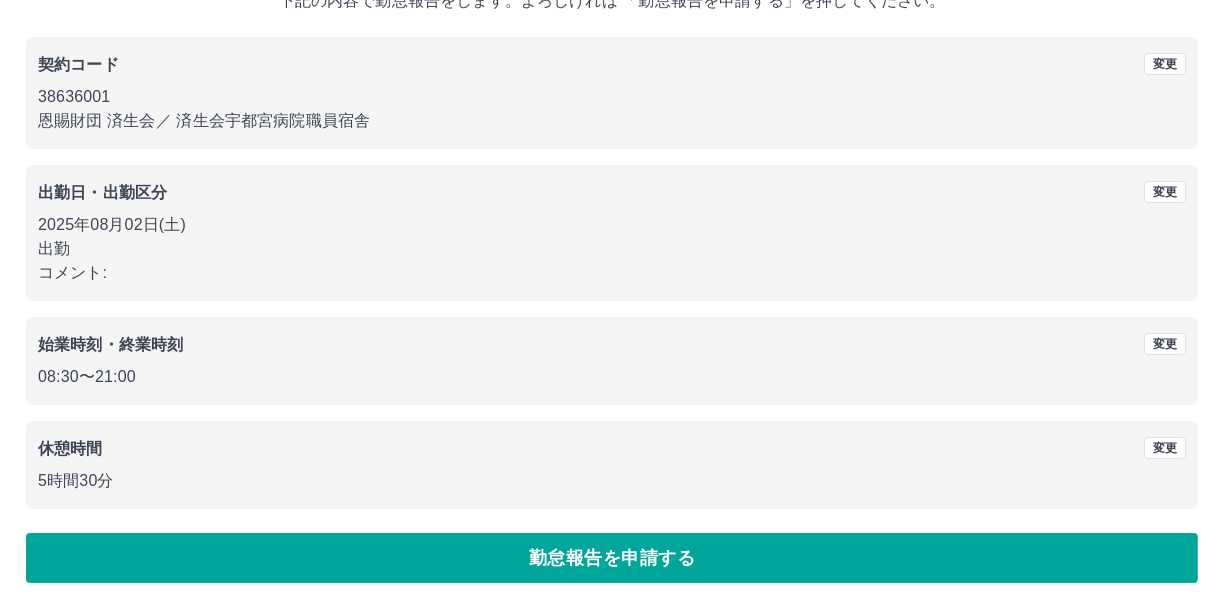 scroll, scrollTop: 0, scrollLeft: 0, axis: both 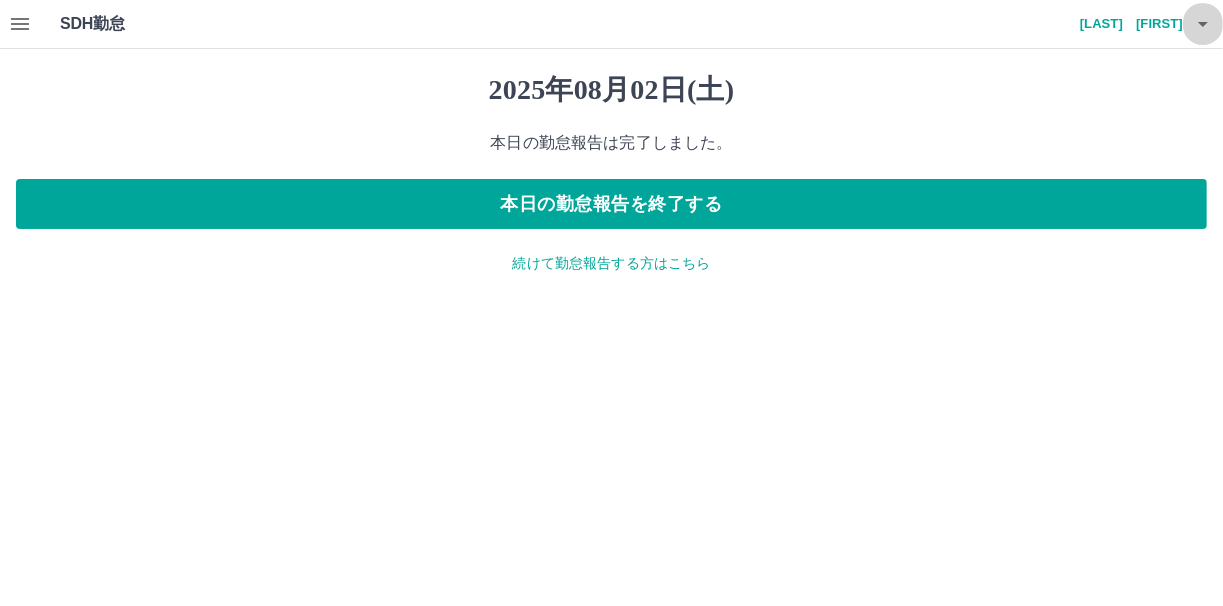 click 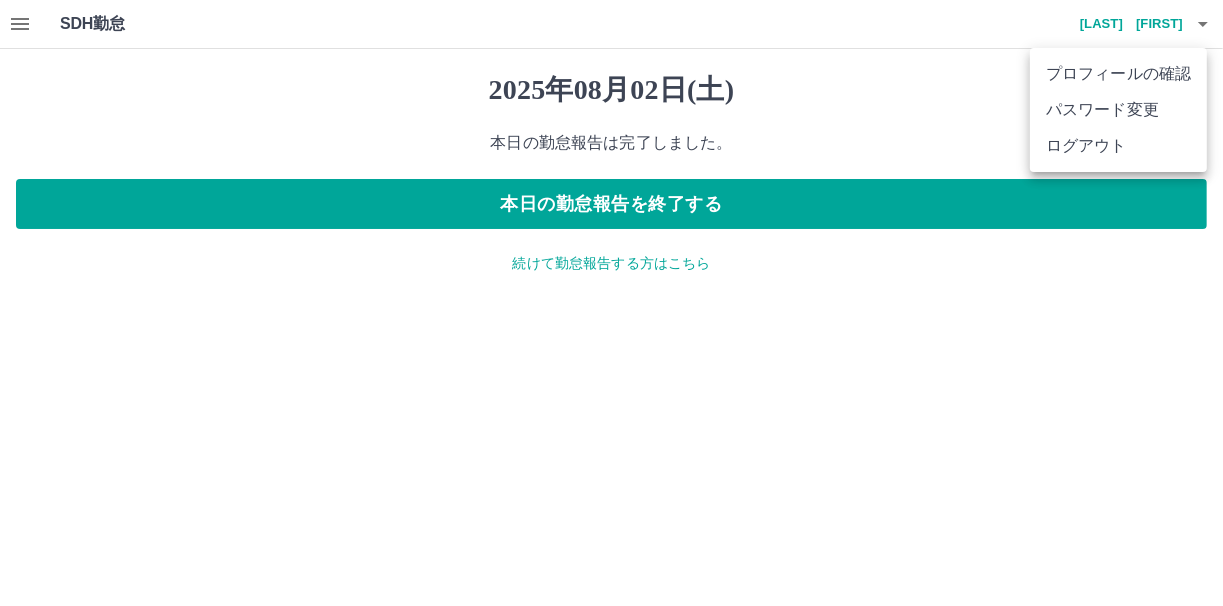 click on "ログアウト" at bounding box center [1118, 146] 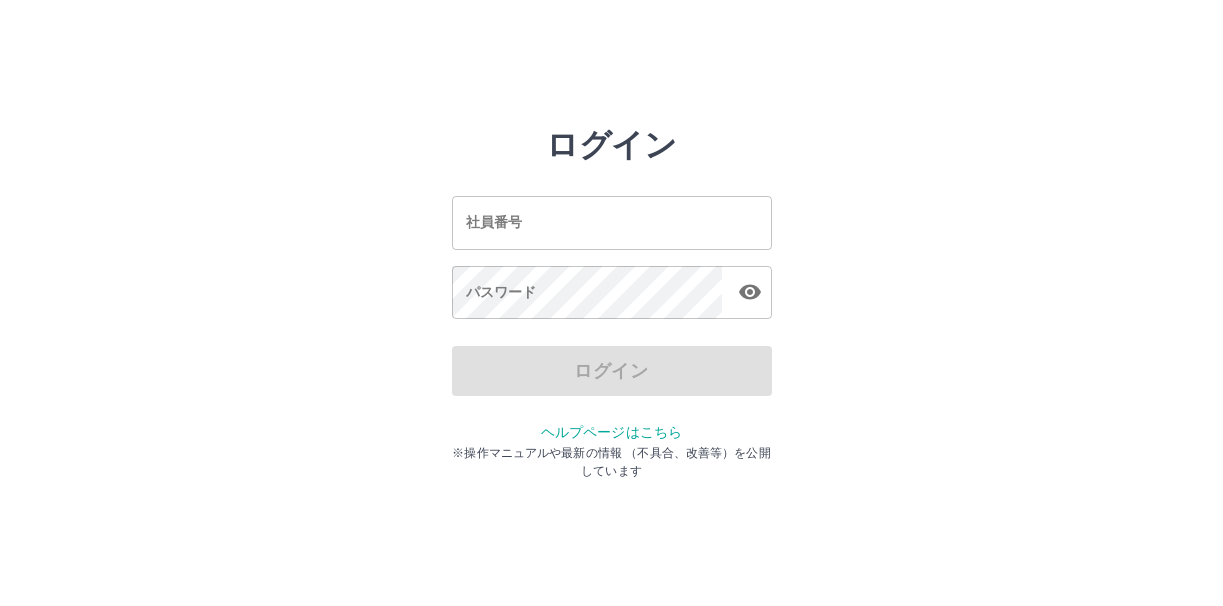 scroll, scrollTop: 0, scrollLeft: 0, axis: both 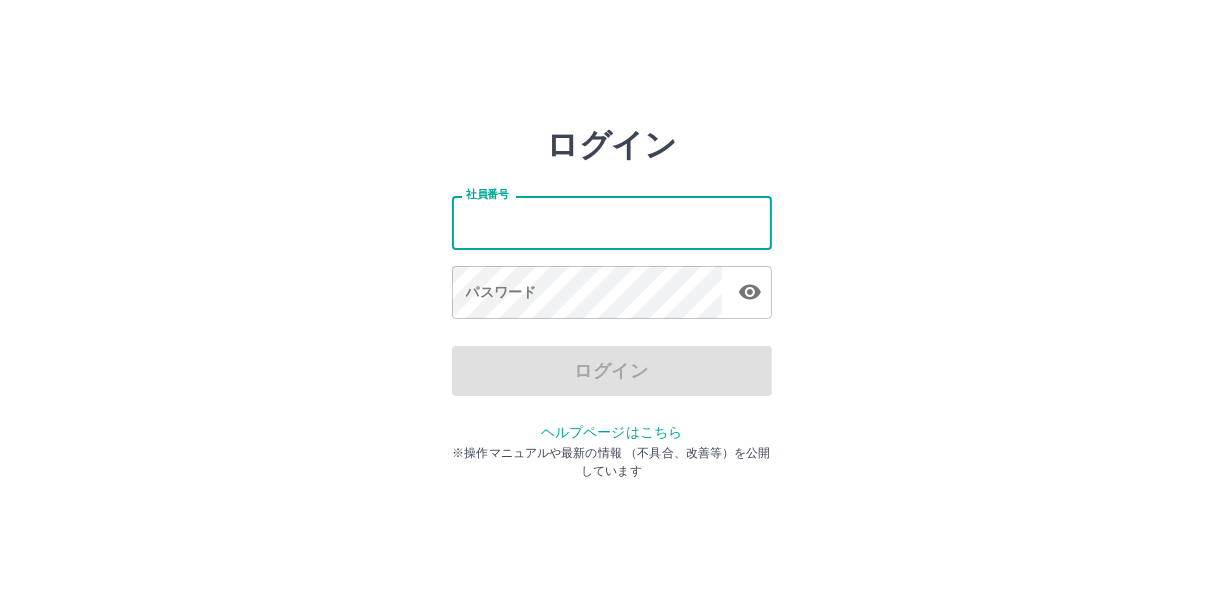 click on "社員番号" at bounding box center [612, 222] 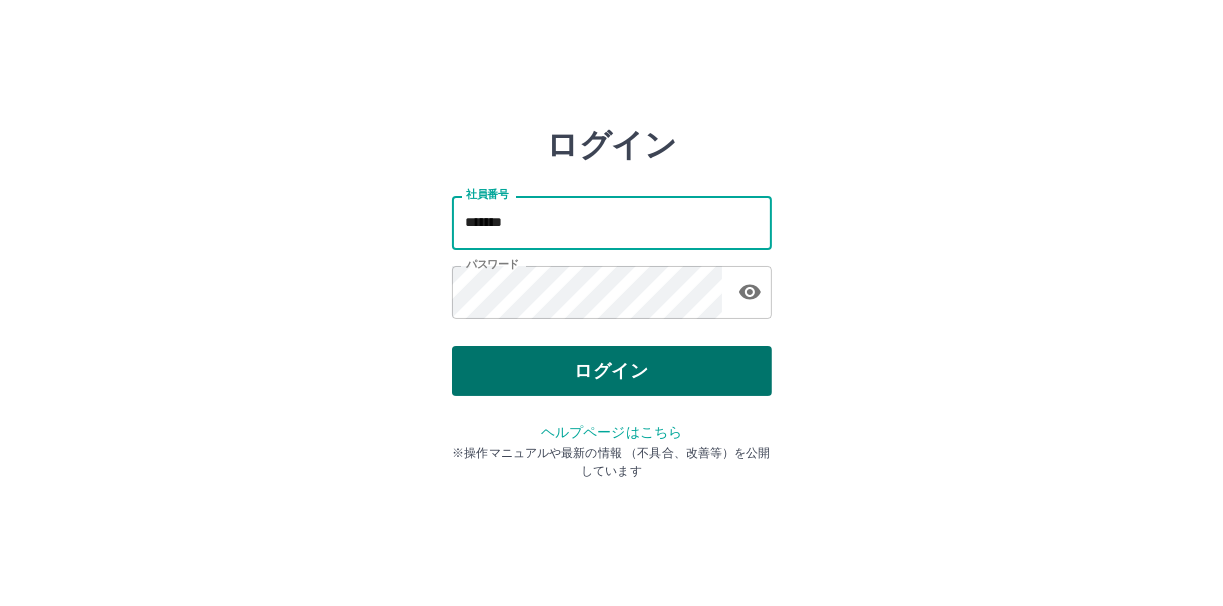 type on "*******" 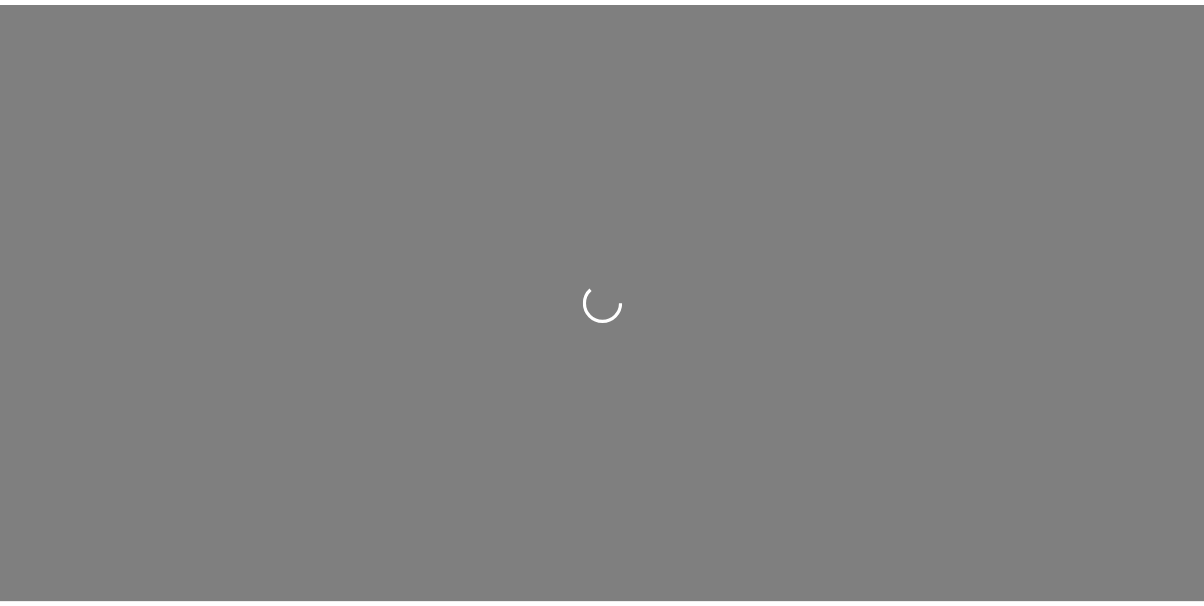 scroll, scrollTop: 0, scrollLeft: 0, axis: both 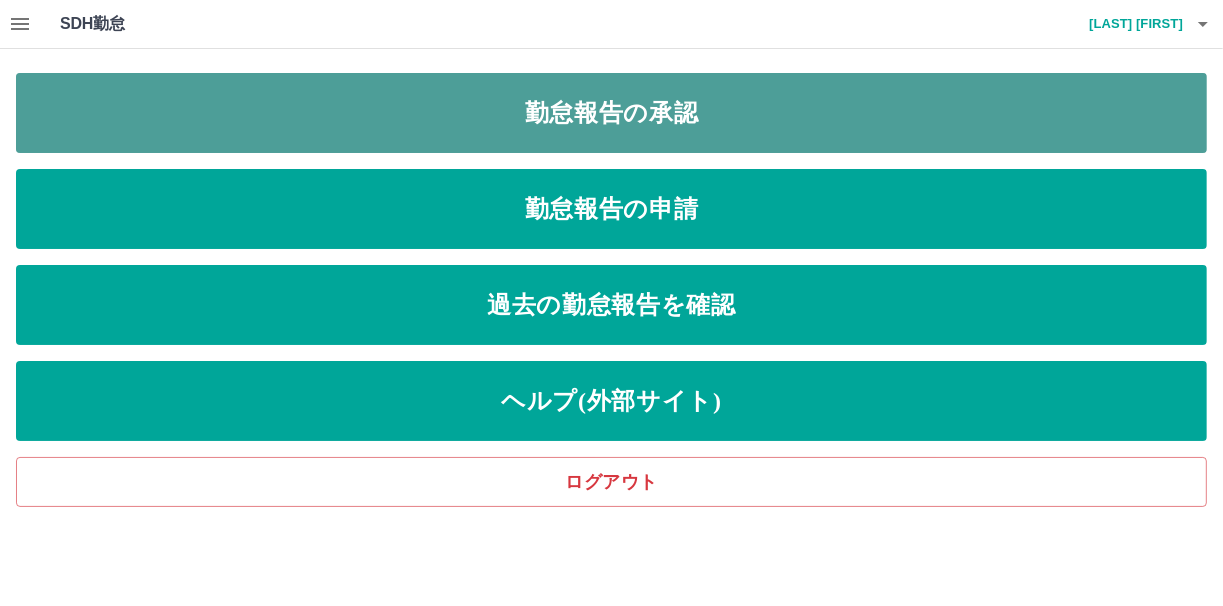 click on "勤怠報告の承認" at bounding box center (611, 113) 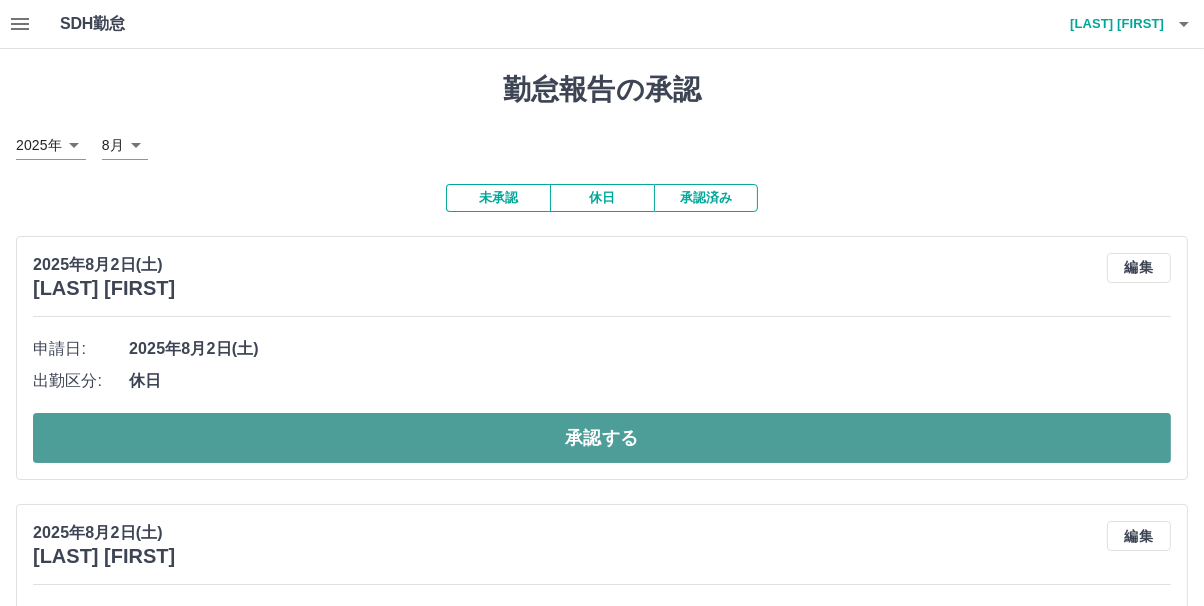 click on "承認する" at bounding box center (602, 438) 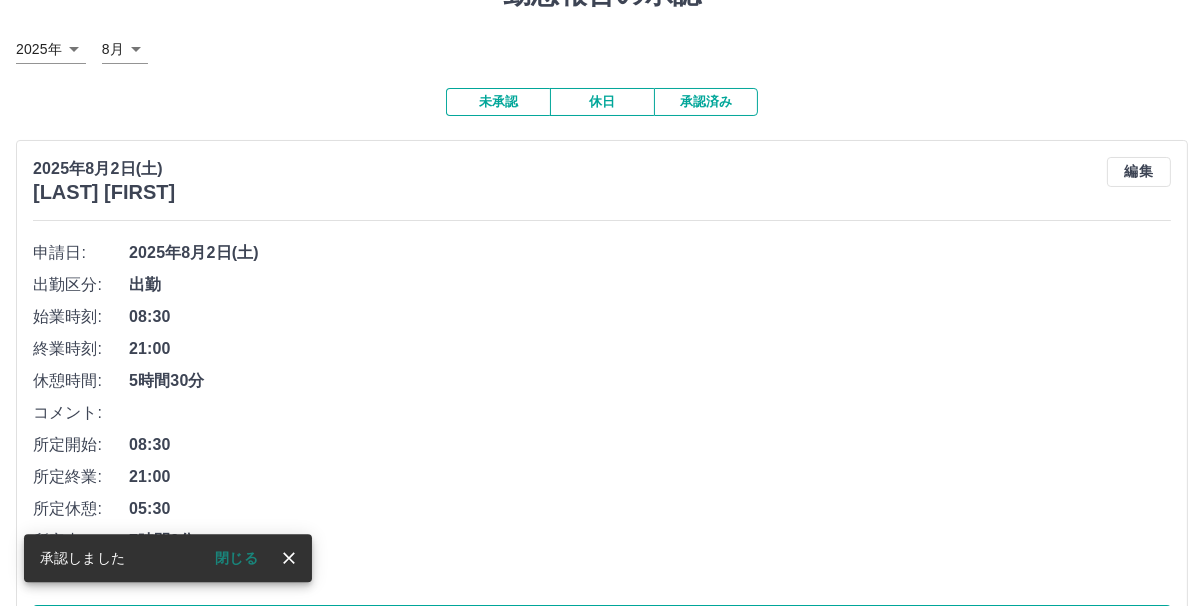 scroll, scrollTop: 186, scrollLeft: 0, axis: vertical 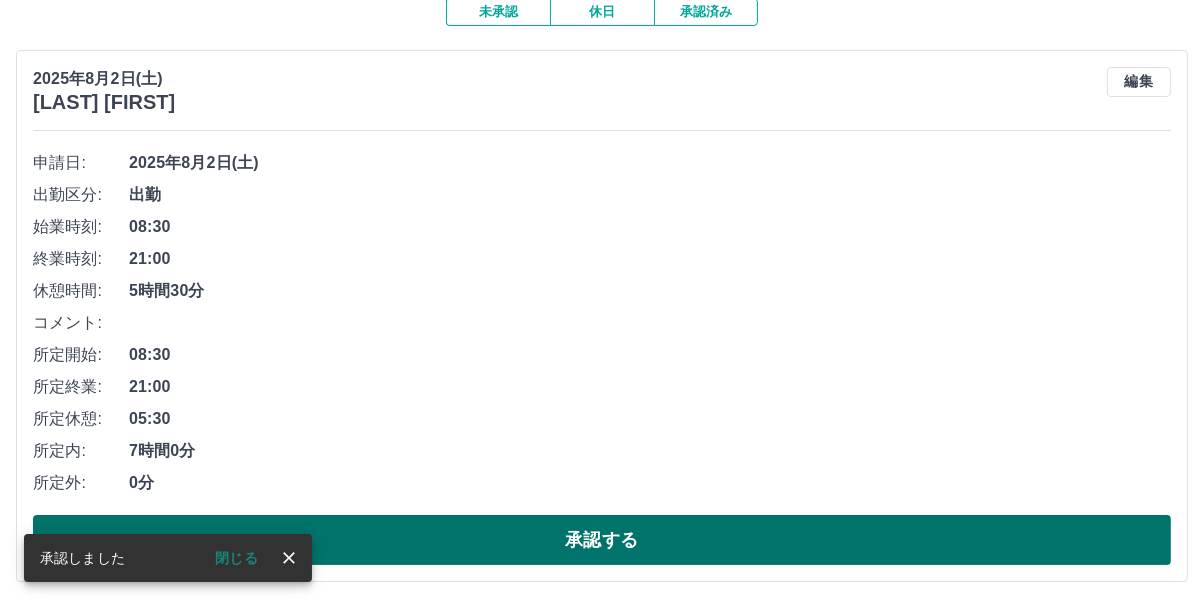click on "承認する" at bounding box center [602, 540] 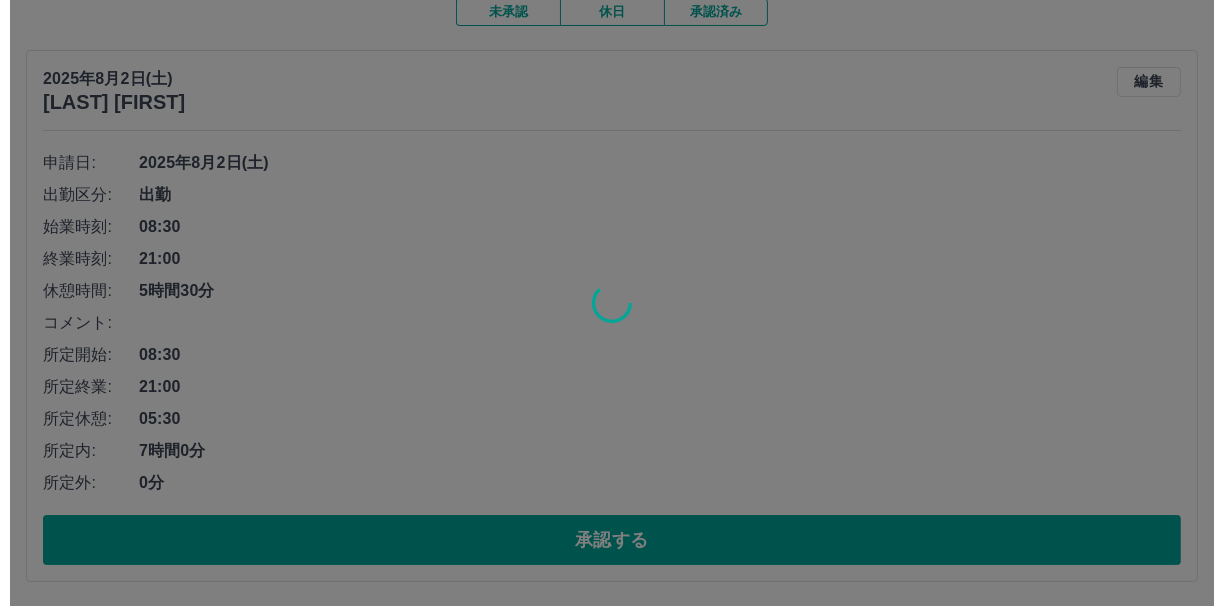 scroll, scrollTop: 0, scrollLeft: 0, axis: both 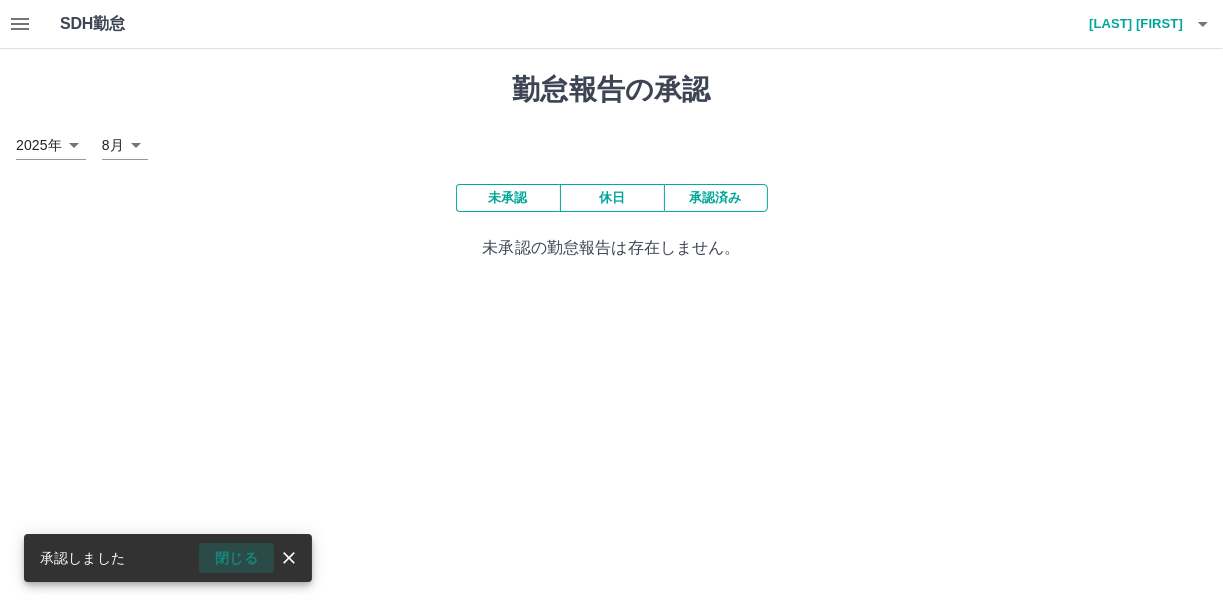 click on "閉じる" at bounding box center (236, 558) 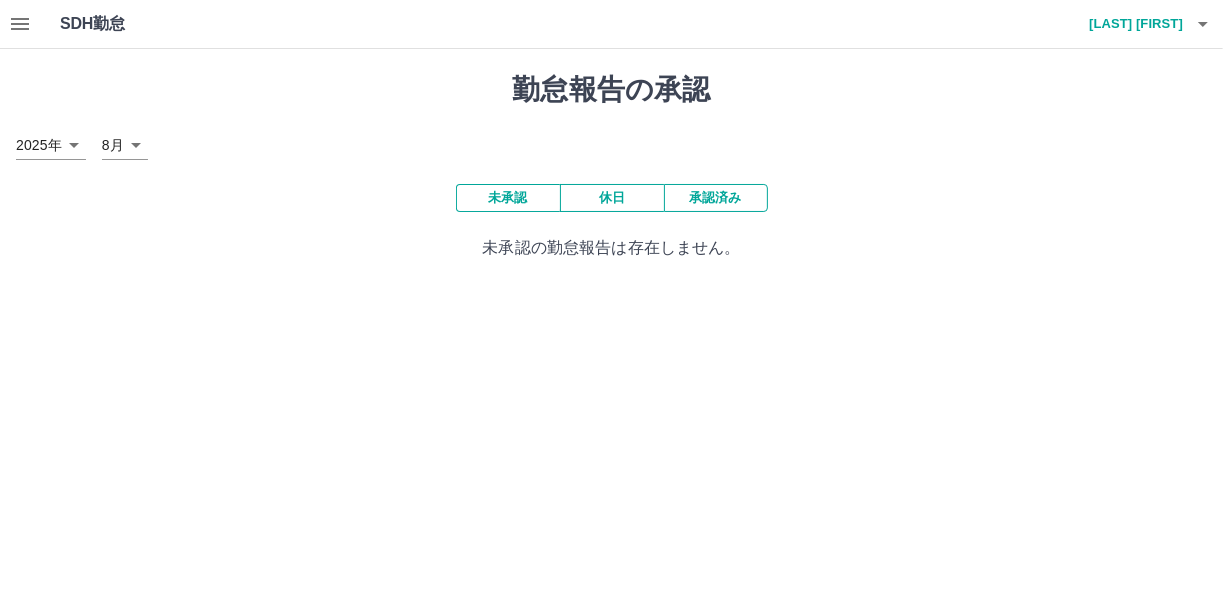 click 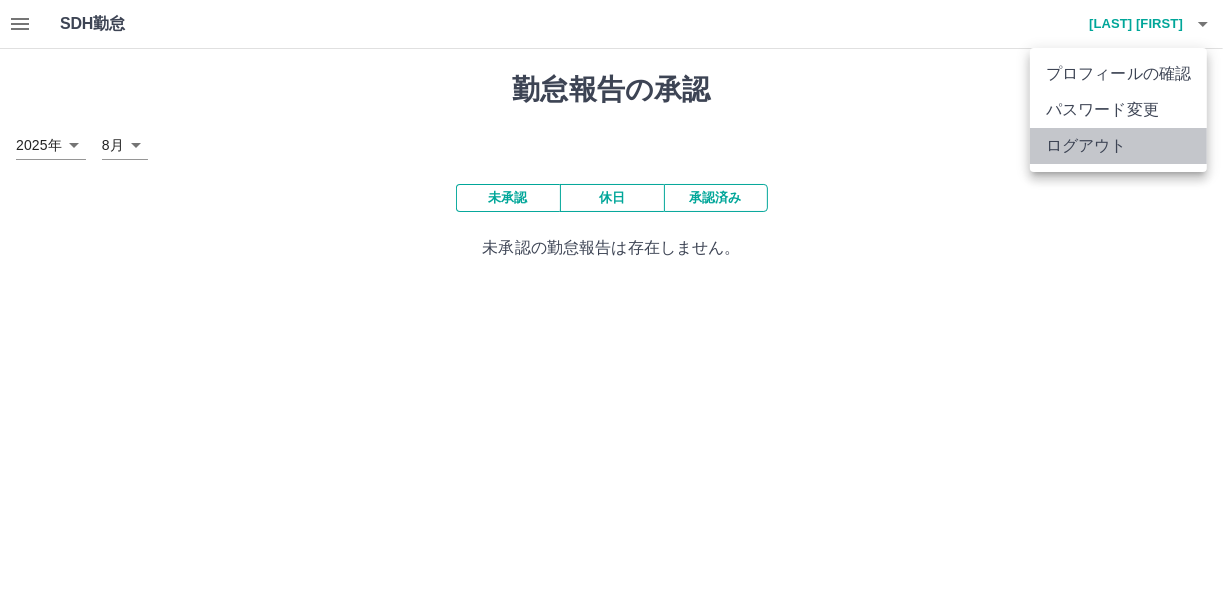 click on "ログアウト" at bounding box center [1118, 146] 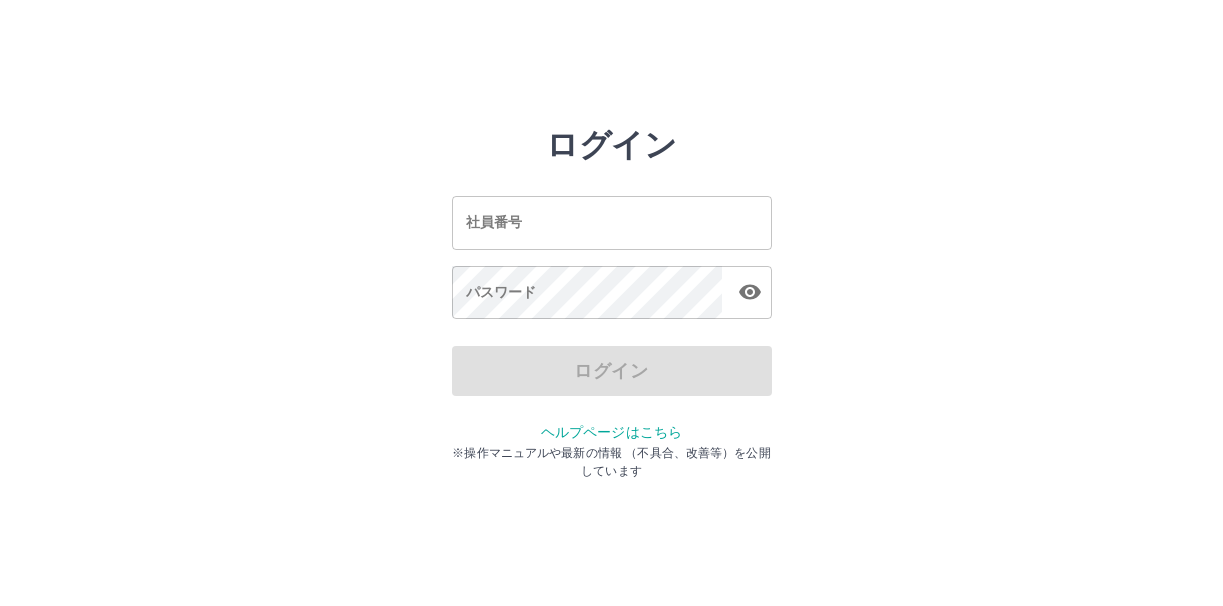 scroll, scrollTop: 0, scrollLeft: 0, axis: both 